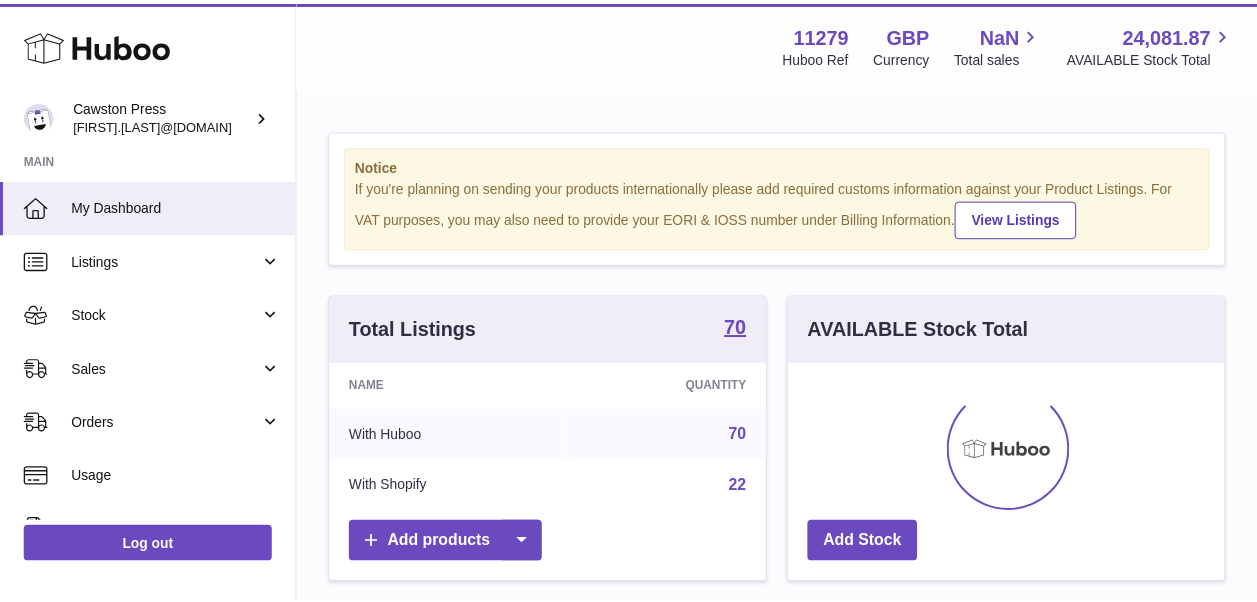scroll, scrollTop: 0, scrollLeft: 0, axis: both 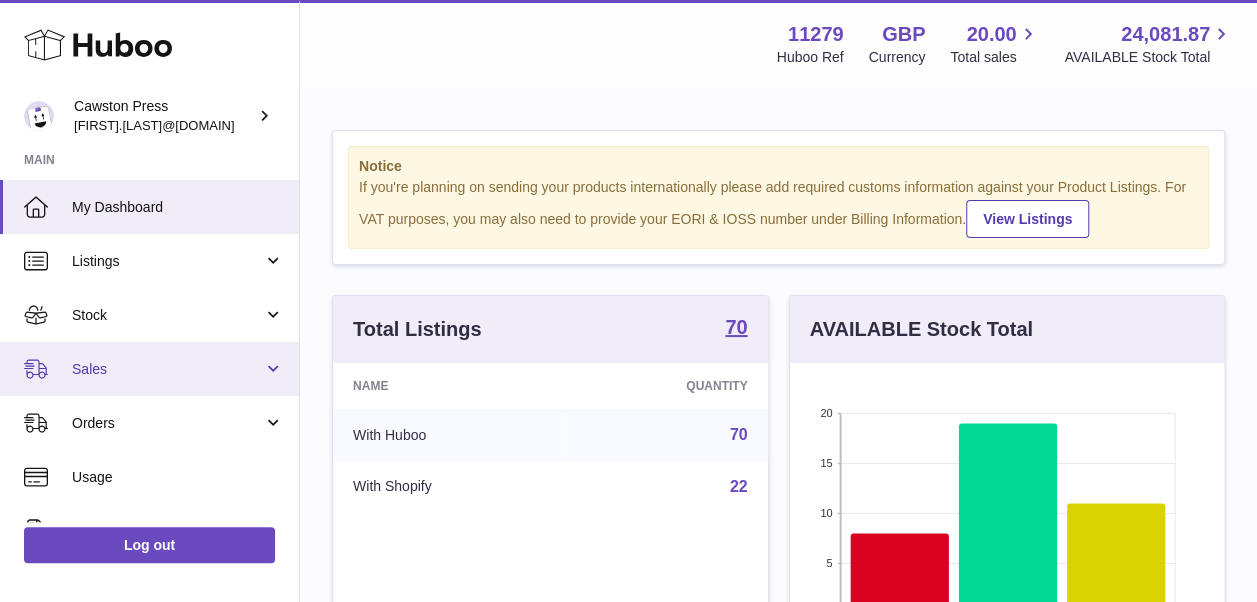 click on "Sales" at bounding box center (149, 369) 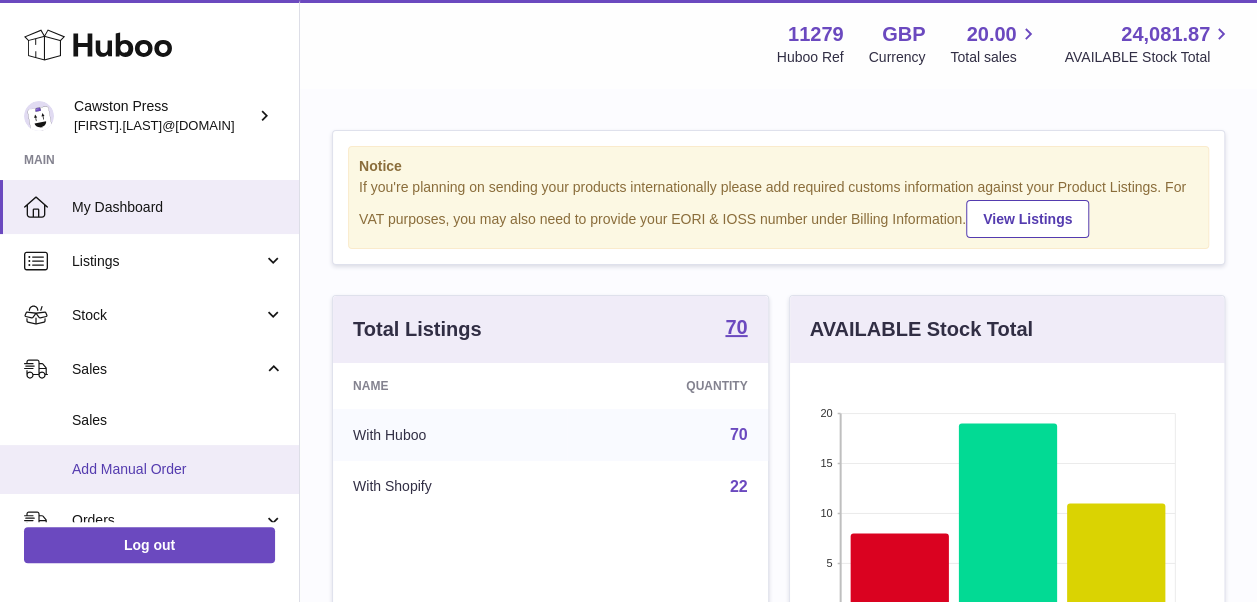 click on "Add Manual Order" at bounding box center (149, 469) 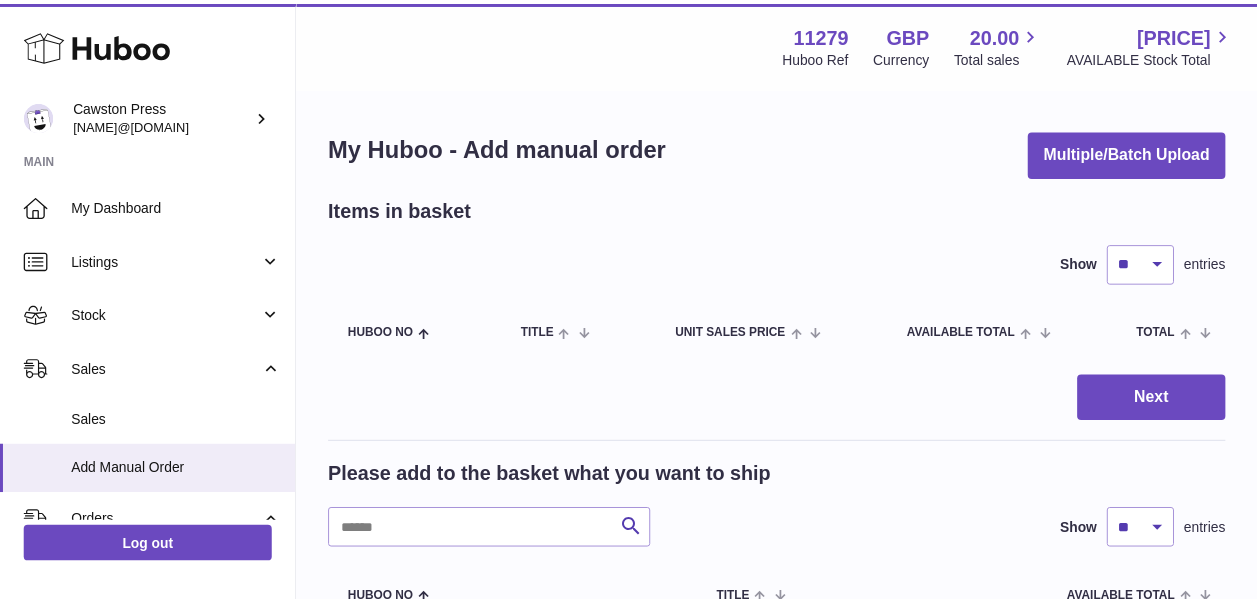 scroll, scrollTop: 0, scrollLeft: 0, axis: both 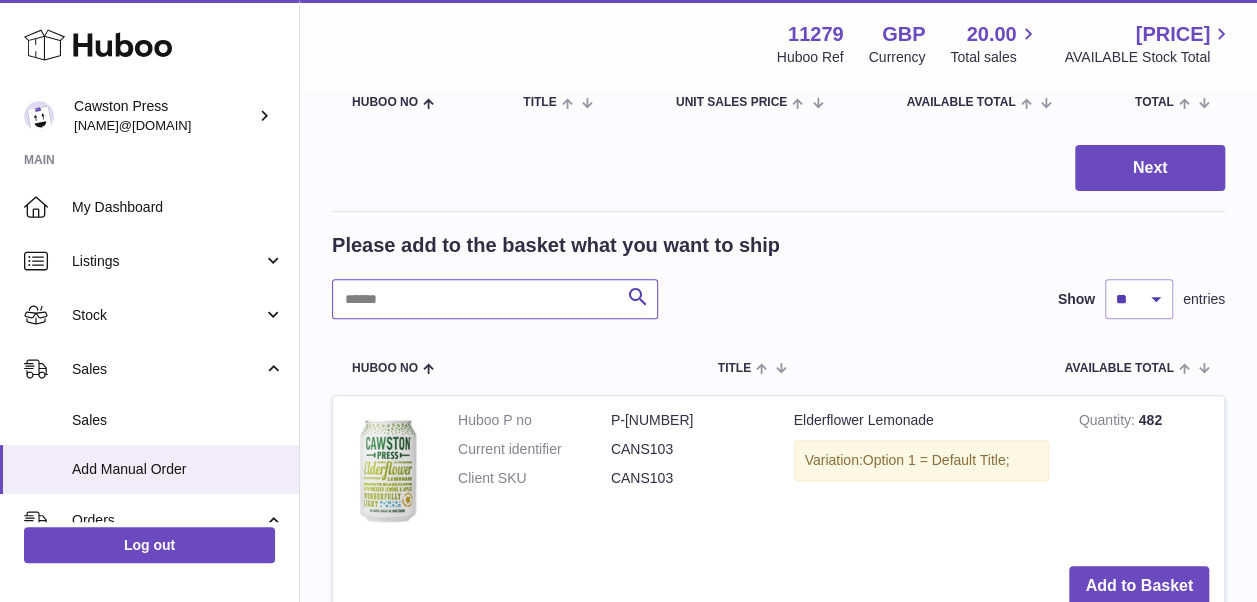 click at bounding box center [495, 299] 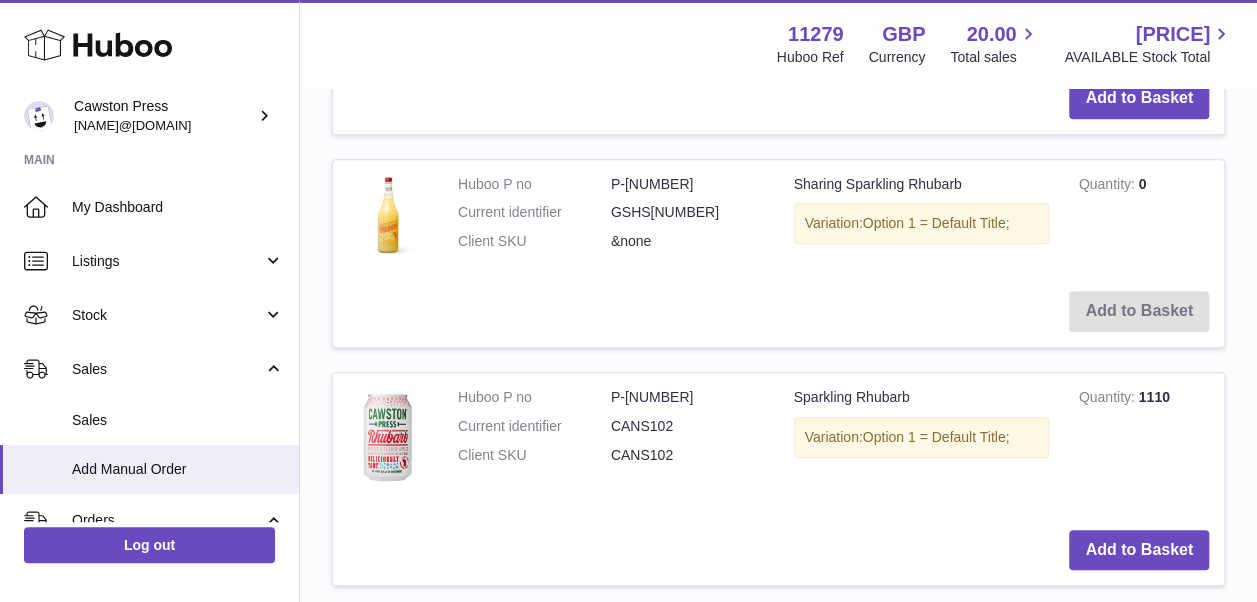 scroll, scrollTop: 766, scrollLeft: 0, axis: vertical 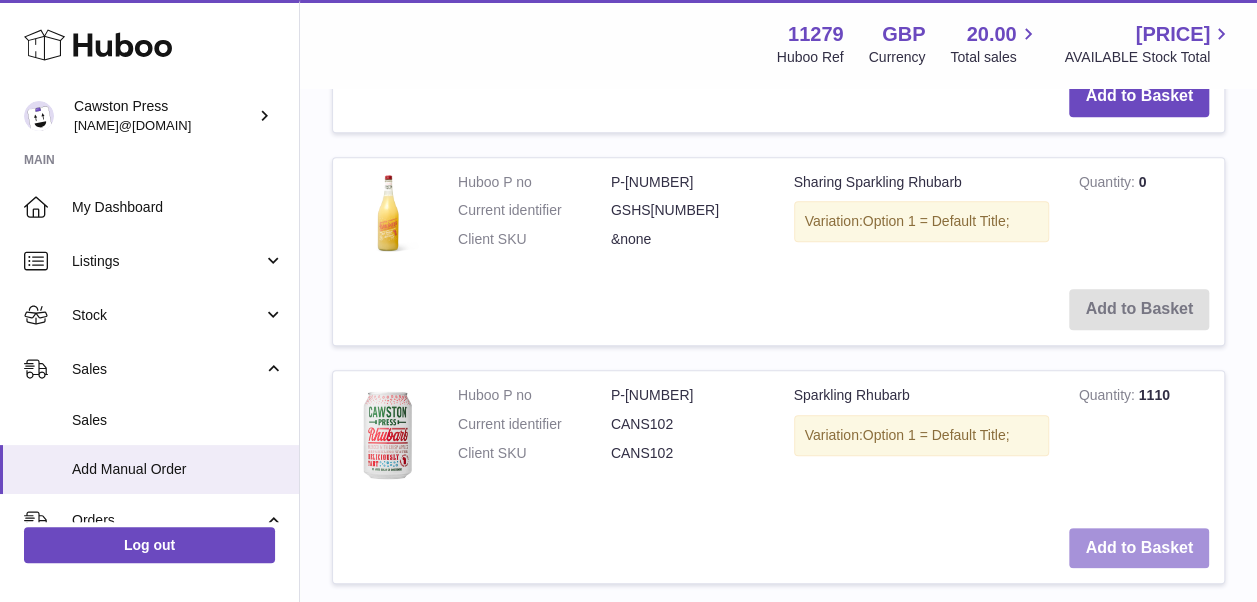 click on "Add to Basket" at bounding box center [1139, 548] 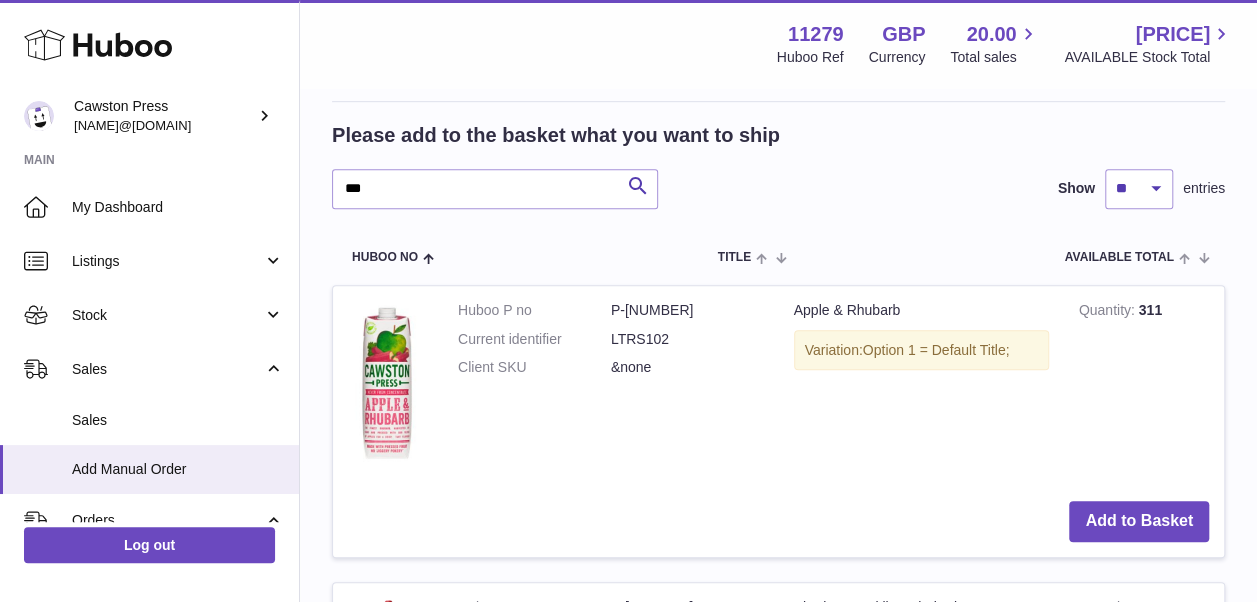 scroll, scrollTop: 412, scrollLeft: 0, axis: vertical 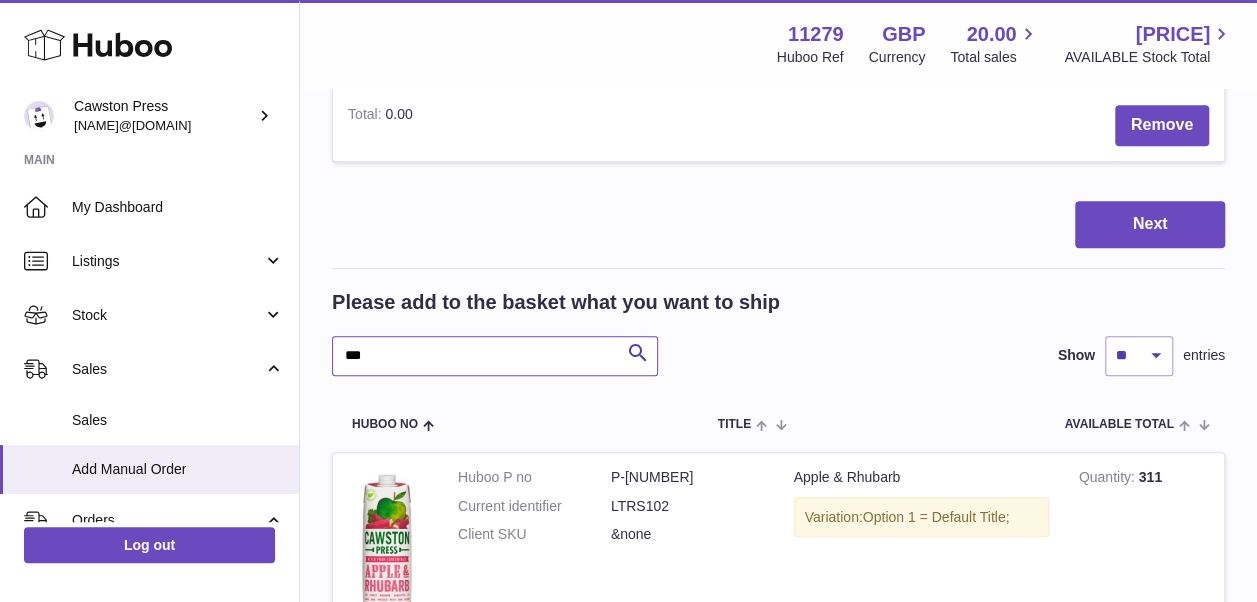 click on "***" at bounding box center (495, 356) 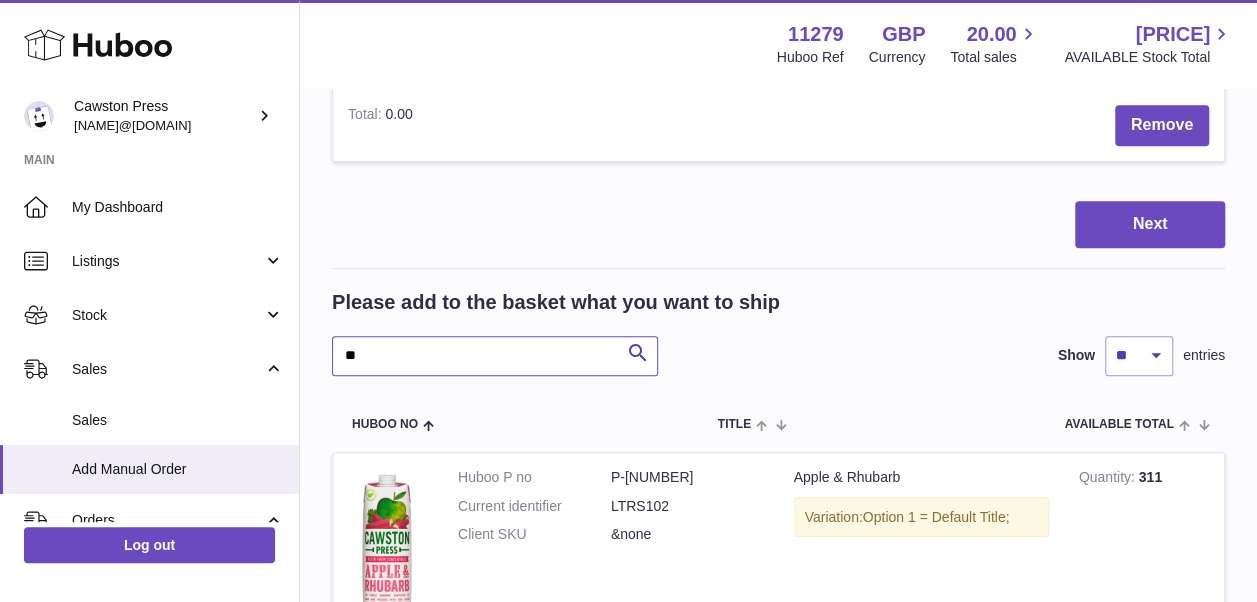 type on "*" 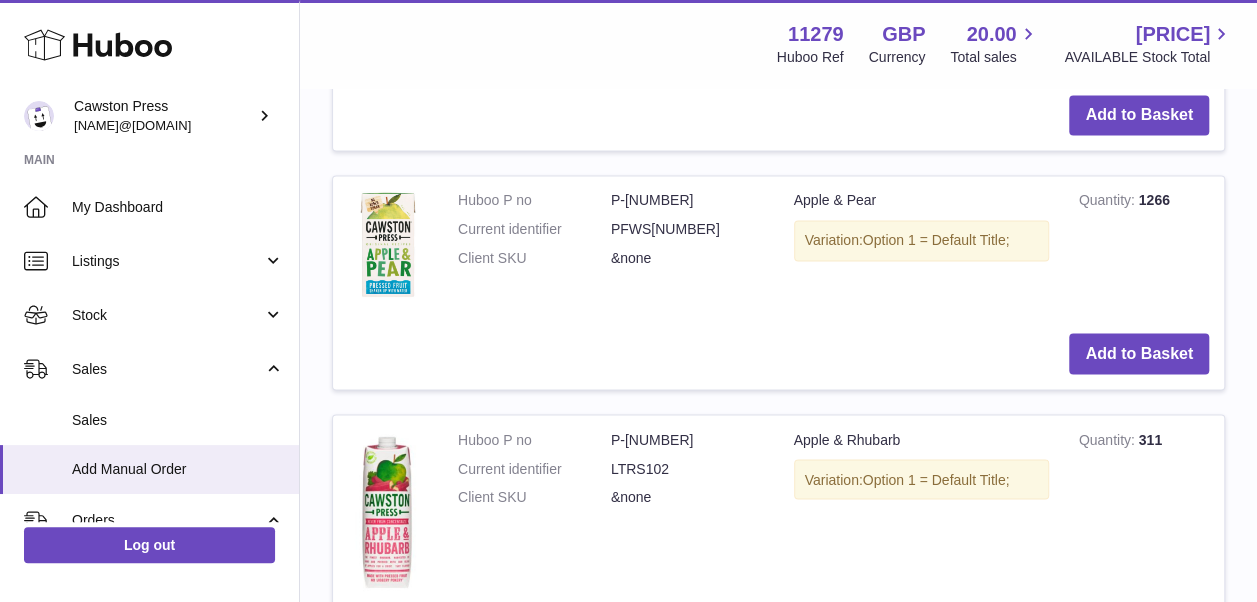 scroll, scrollTop: 1580, scrollLeft: 0, axis: vertical 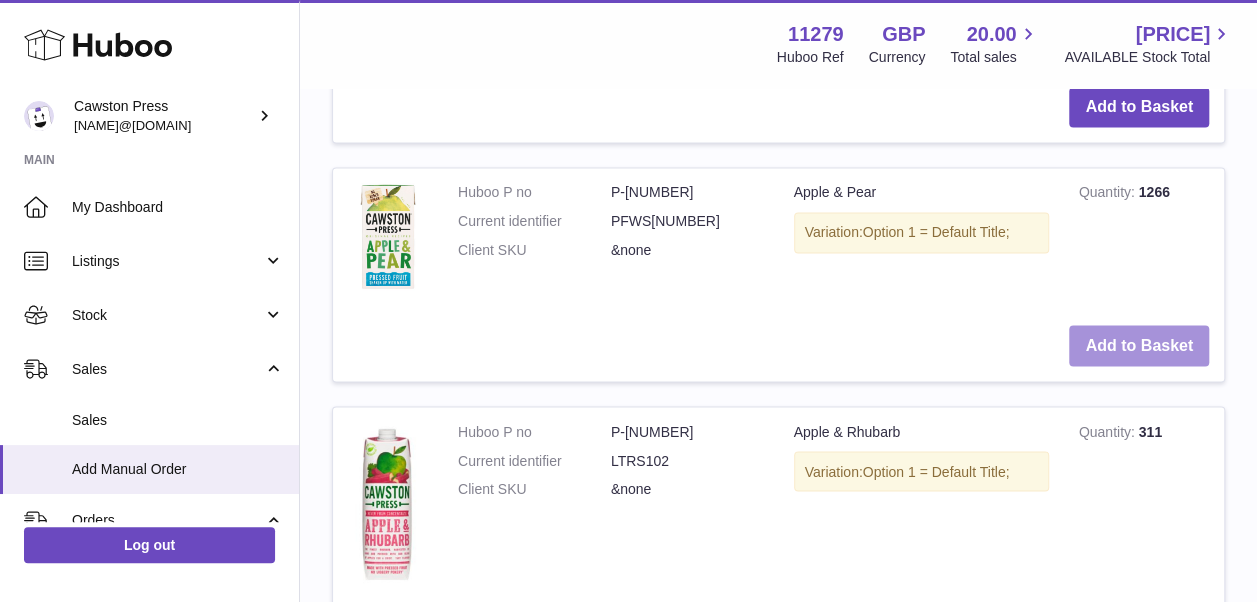 type on "*****" 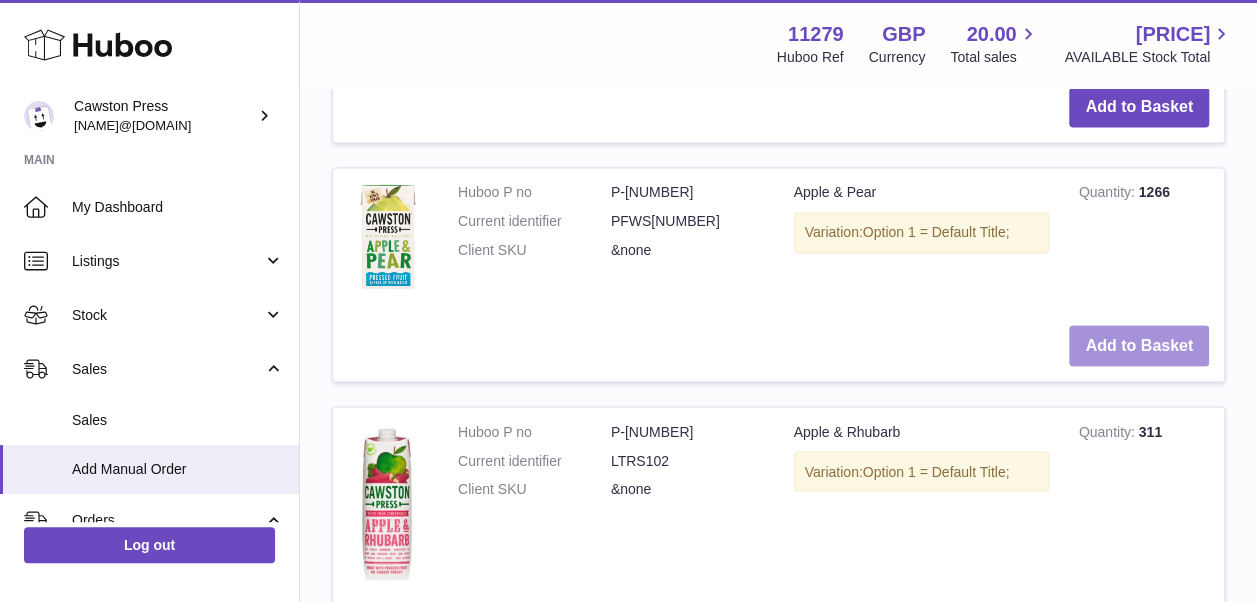 click on "Add to Basket" at bounding box center (1139, 345) 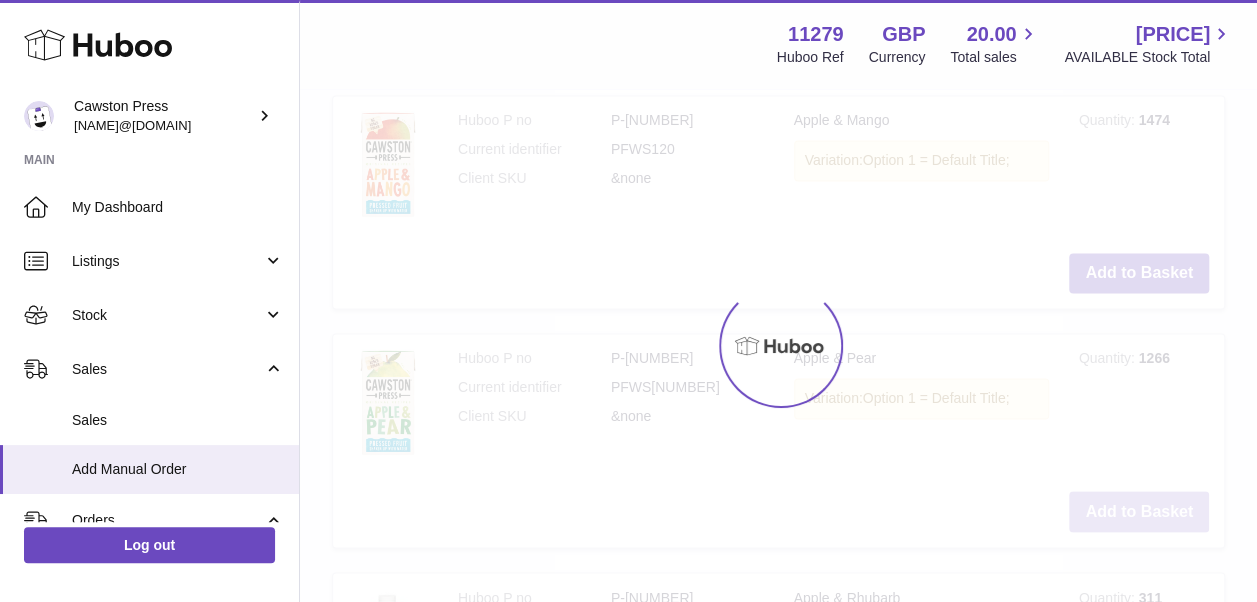 scroll, scrollTop: 1650, scrollLeft: 0, axis: vertical 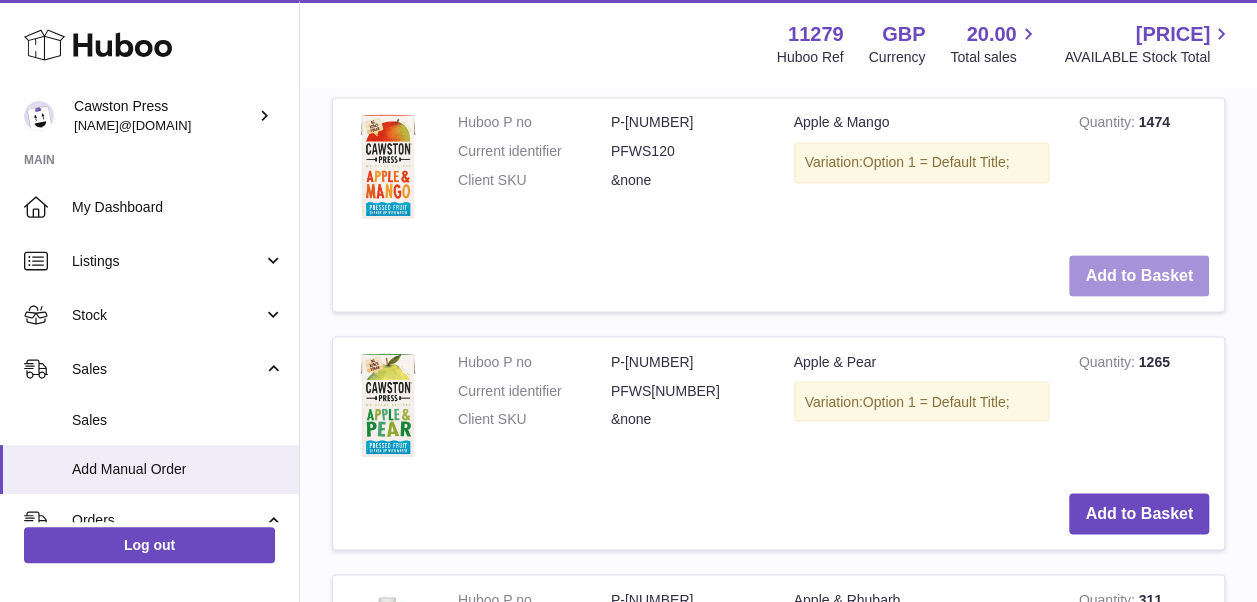 click on "Add to Basket" at bounding box center (1139, 275) 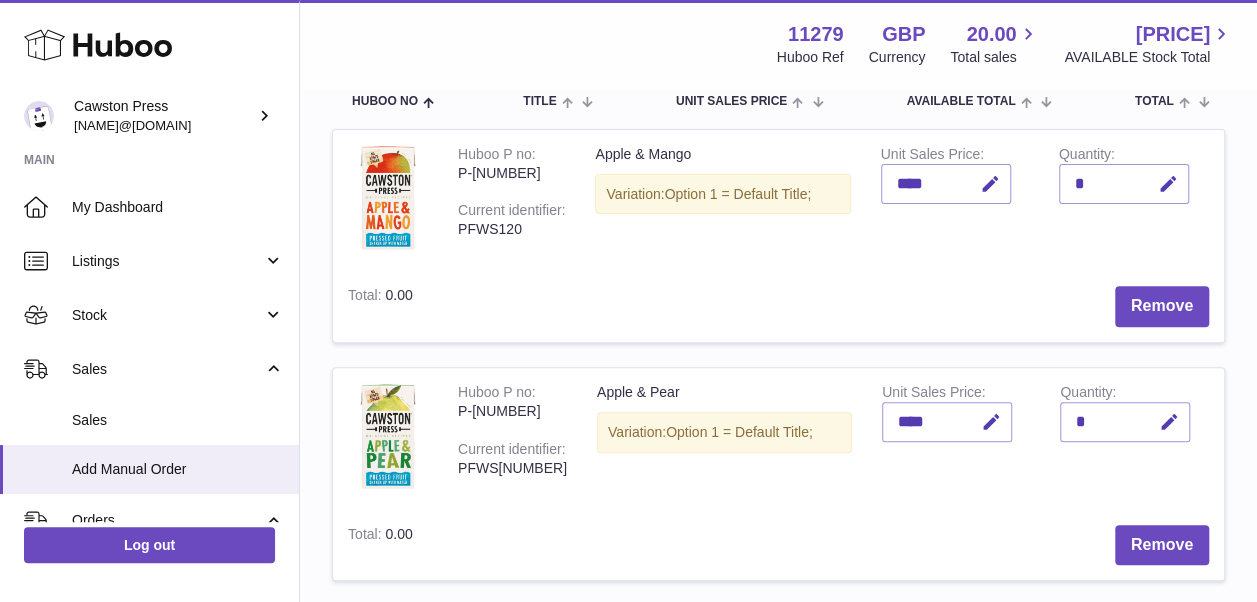 scroll, scrollTop: 230, scrollLeft: 0, axis: vertical 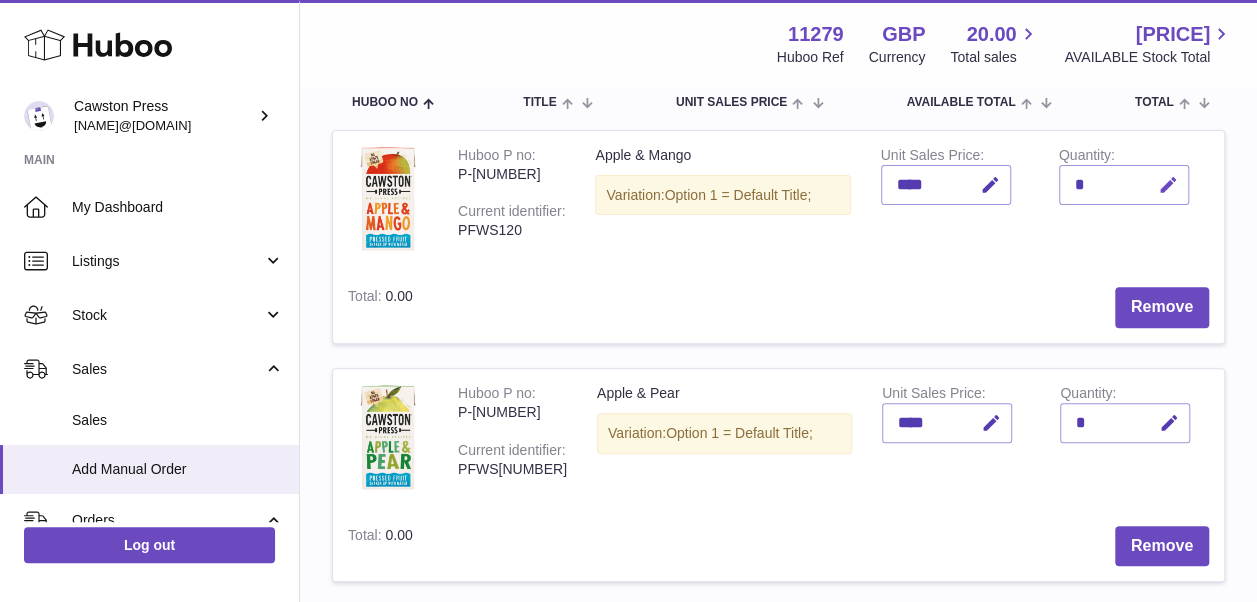 click at bounding box center (1168, 185) 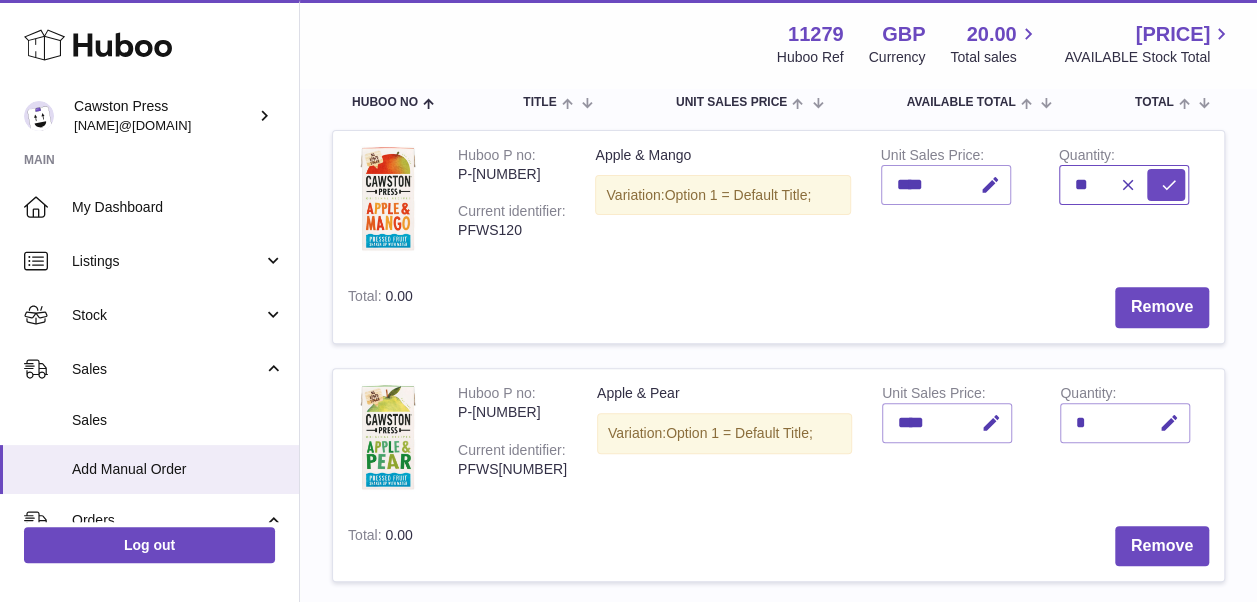 type on "**" 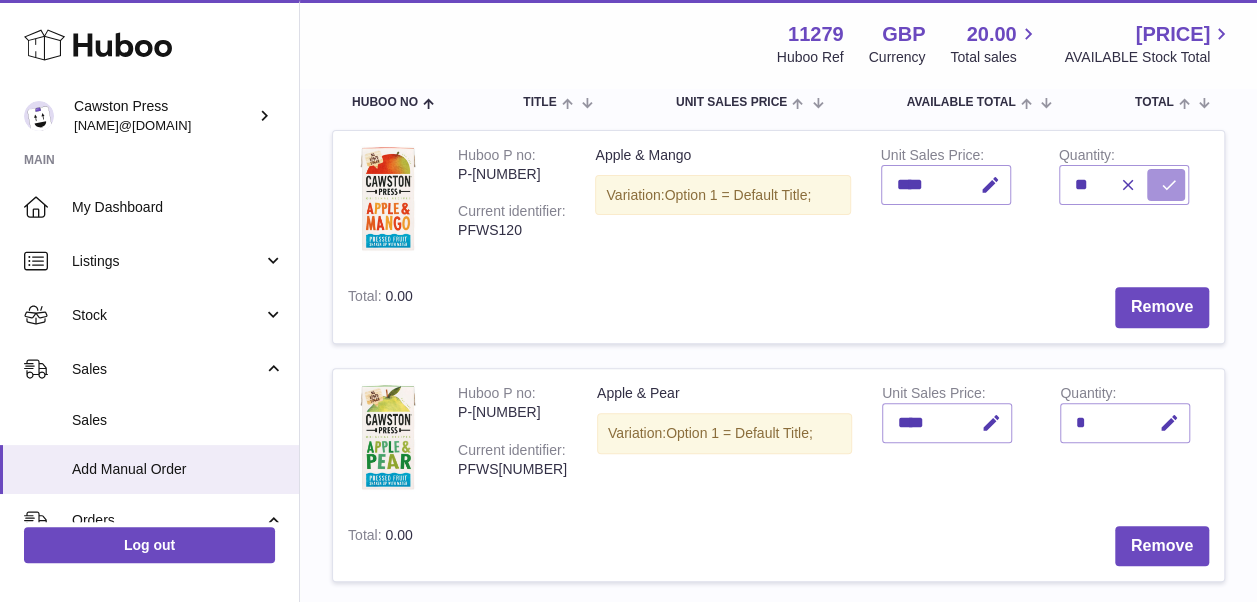 click at bounding box center [1169, 185] 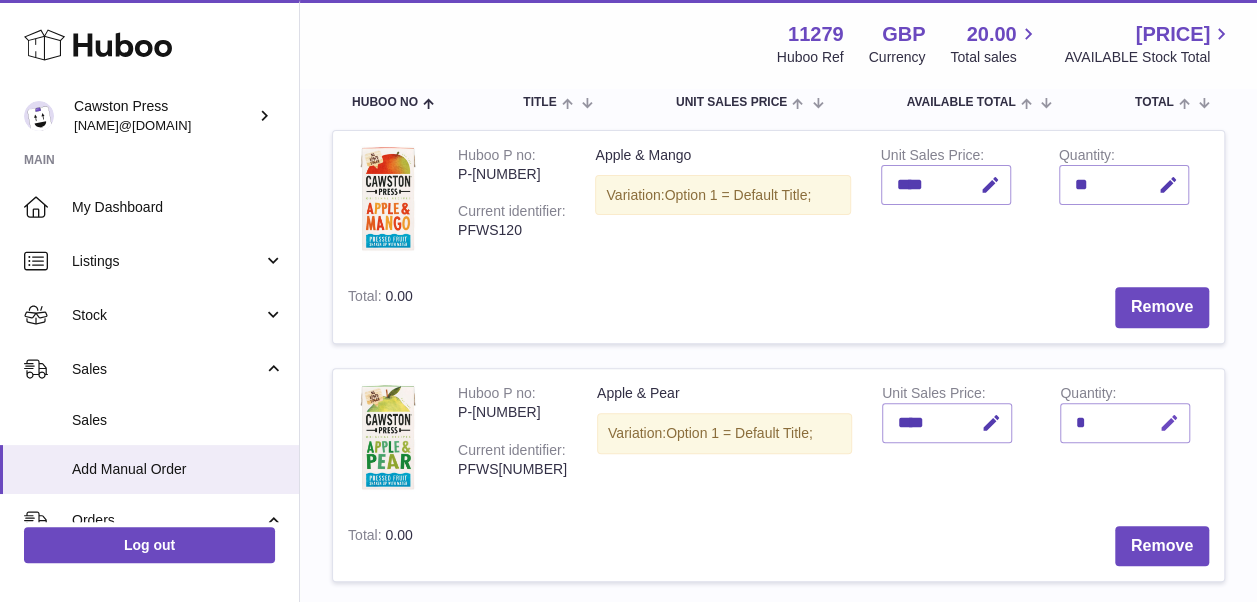 click at bounding box center [1169, 423] 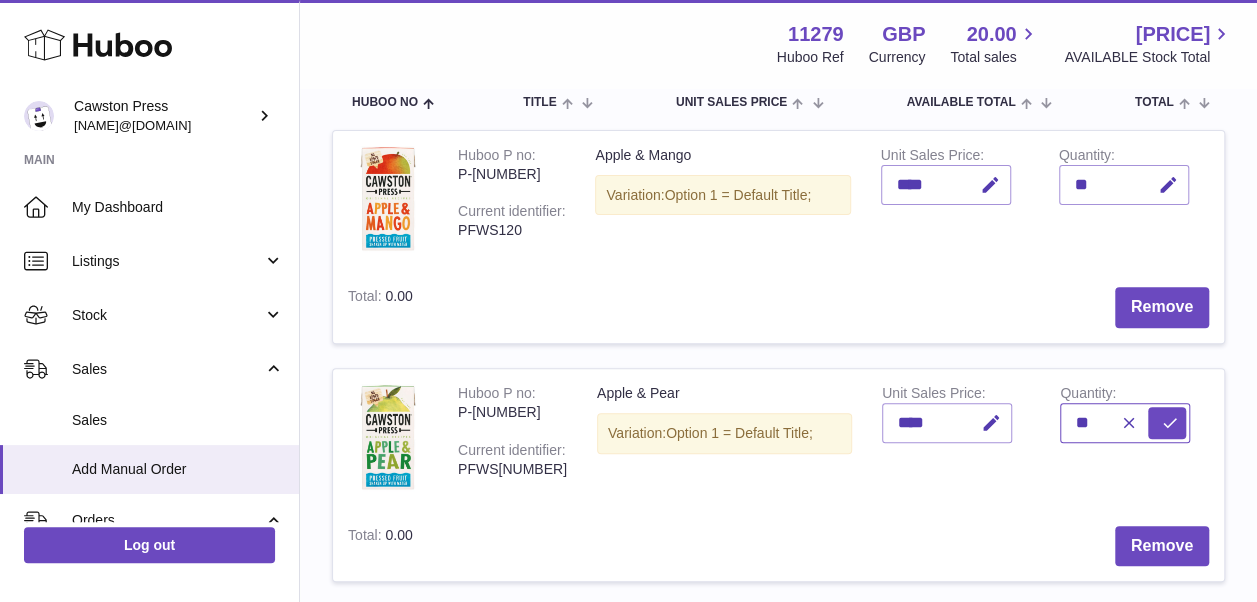 type on "**" 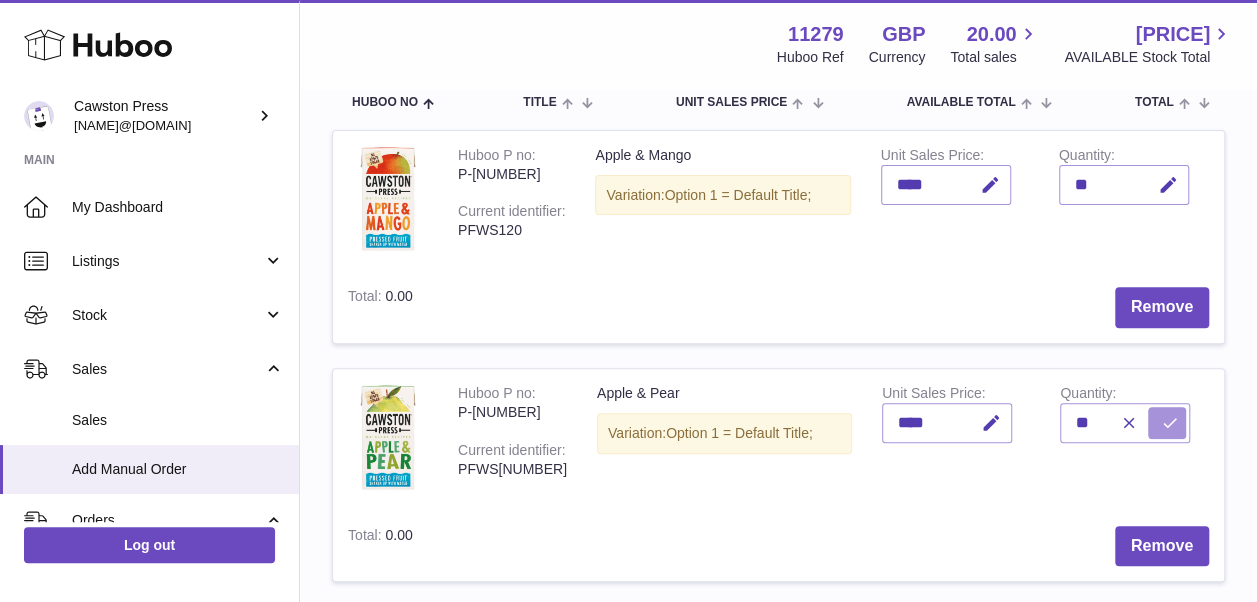 click at bounding box center [1170, 423] 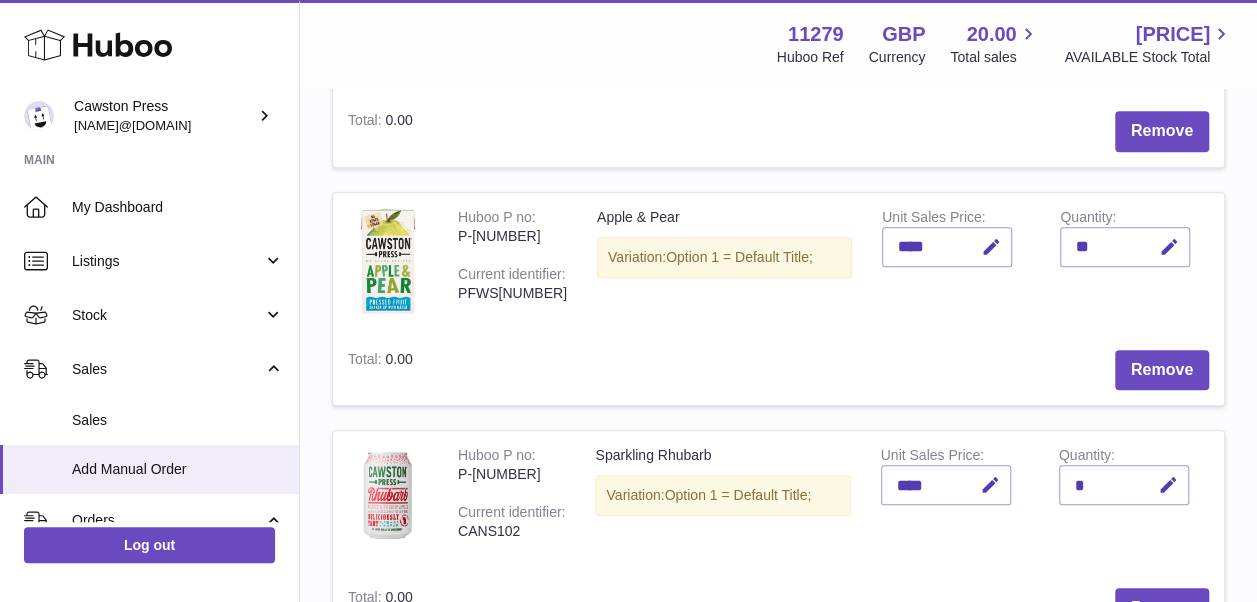 scroll, scrollTop: 408, scrollLeft: 0, axis: vertical 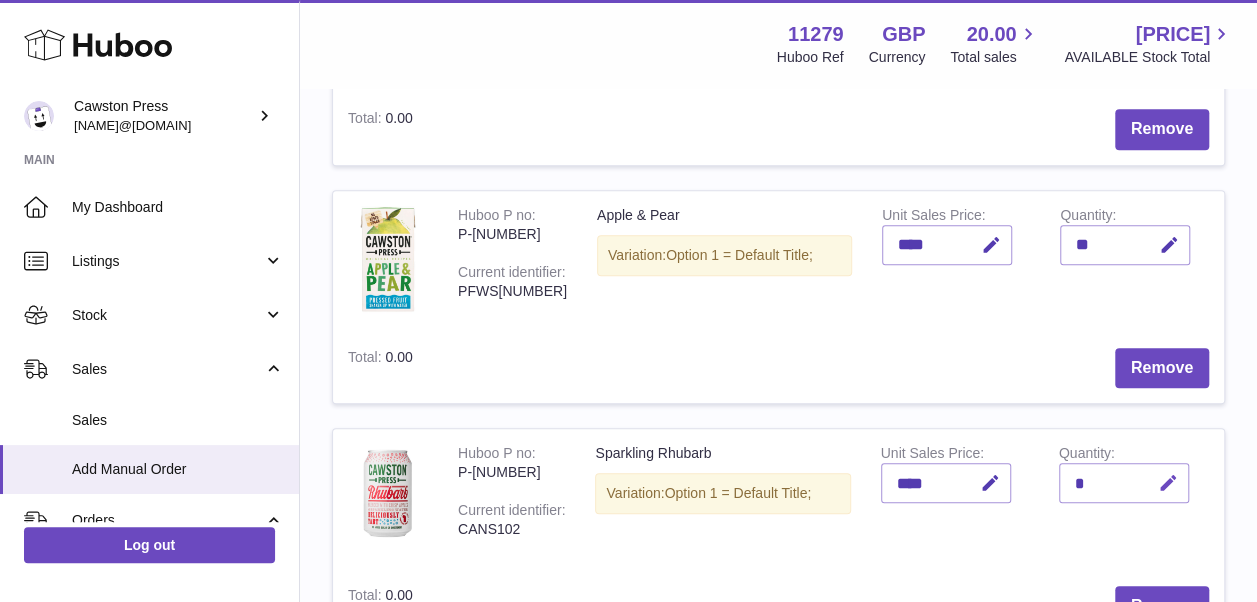 click at bounding box center [1168, 483] 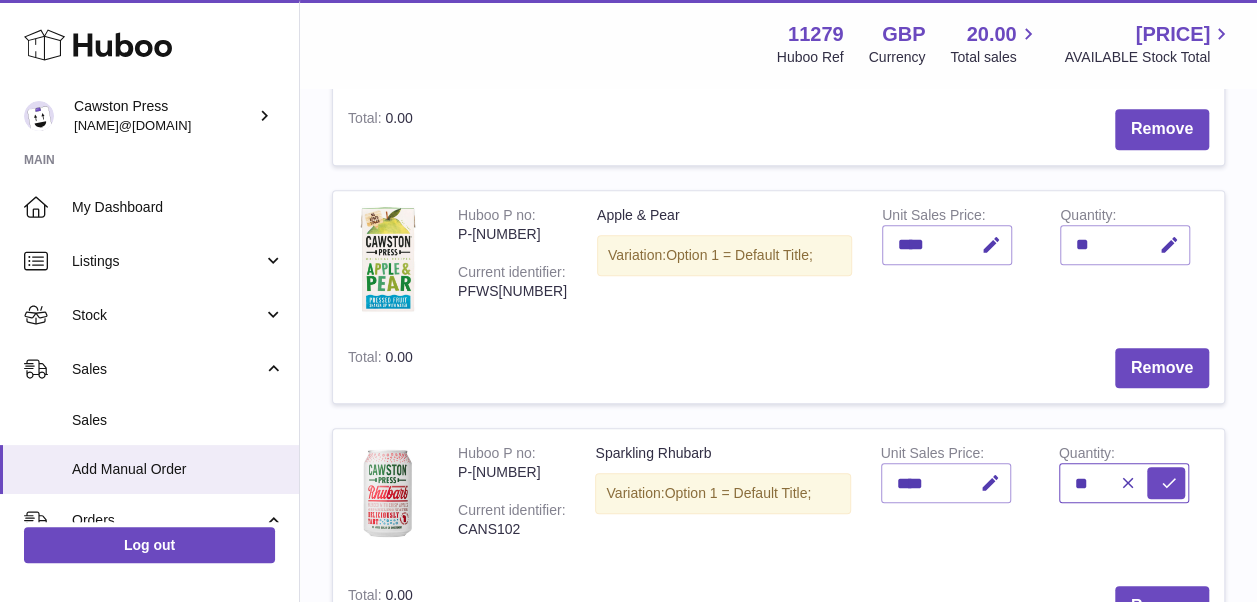 type on "**" 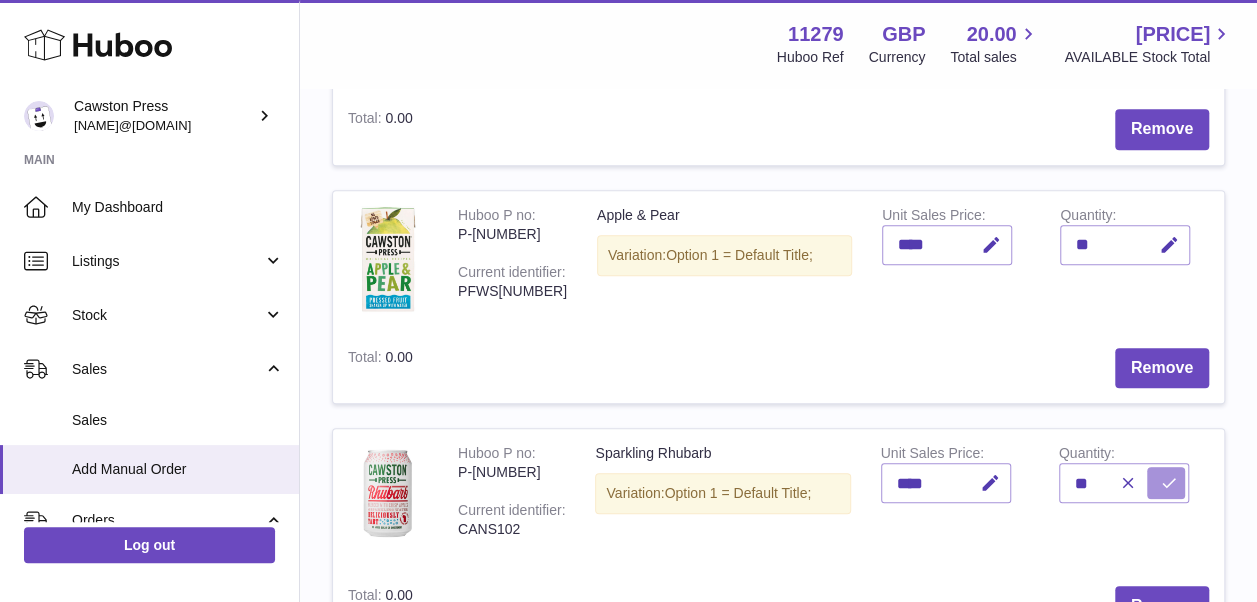 click at bounding box center (1169, 483) 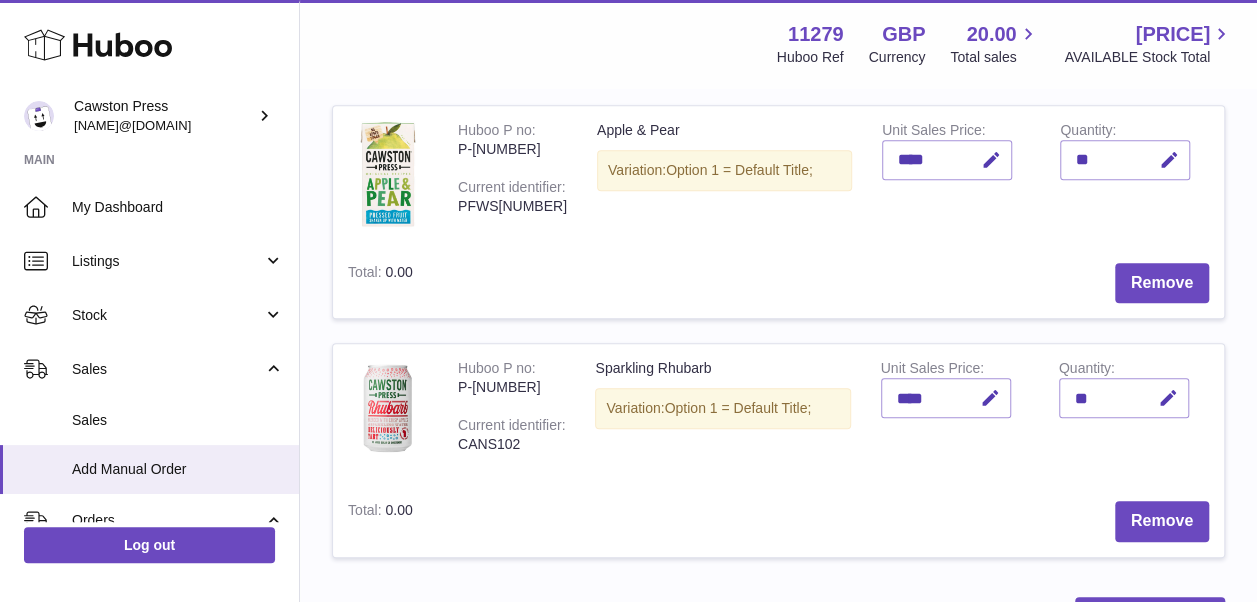 scroll, scrollTop: 596, scrollLeft: 0, axis: vertical 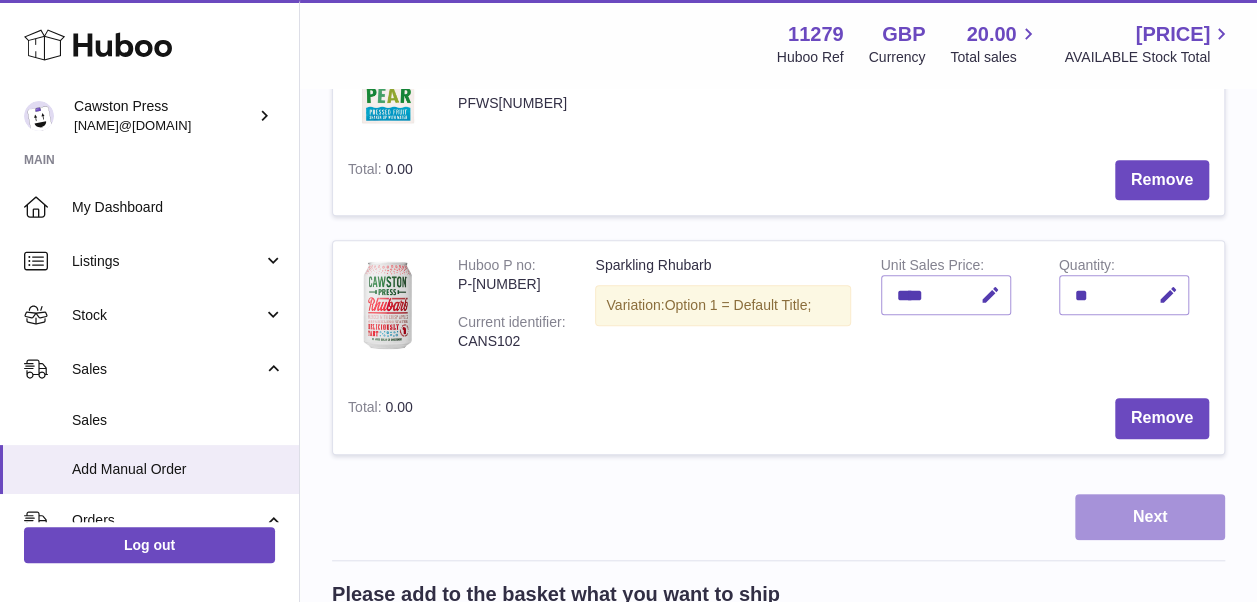 click on "Next" at bounding box center (1150, 517) 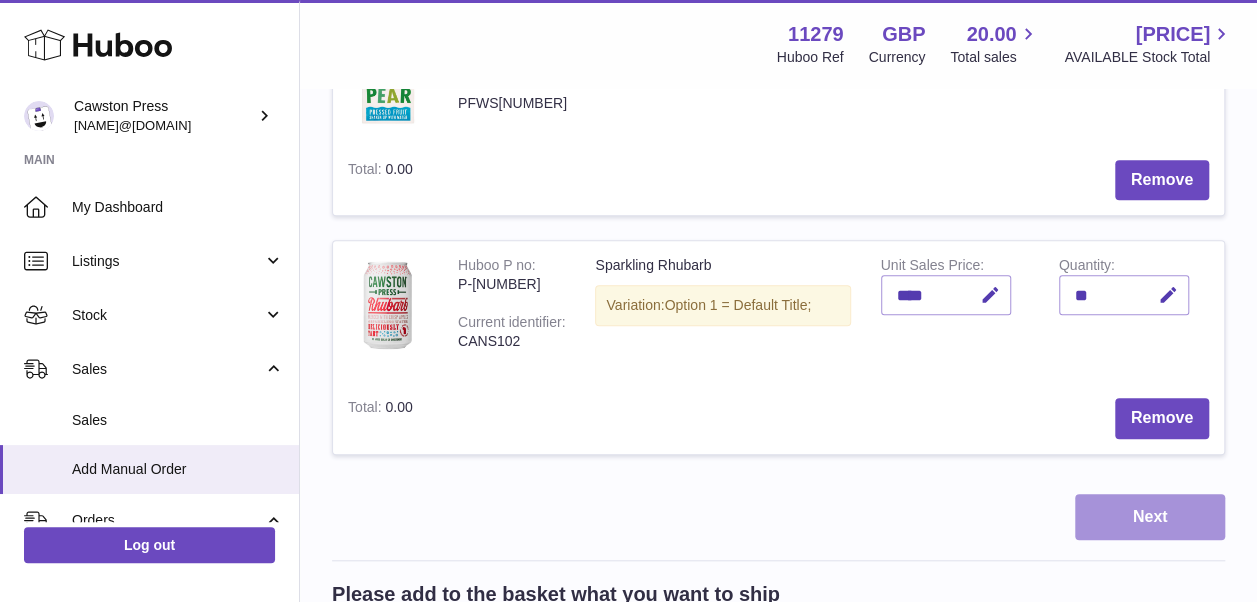 scroll, scrollTop: 0, scrollLeft: 0, axis: both 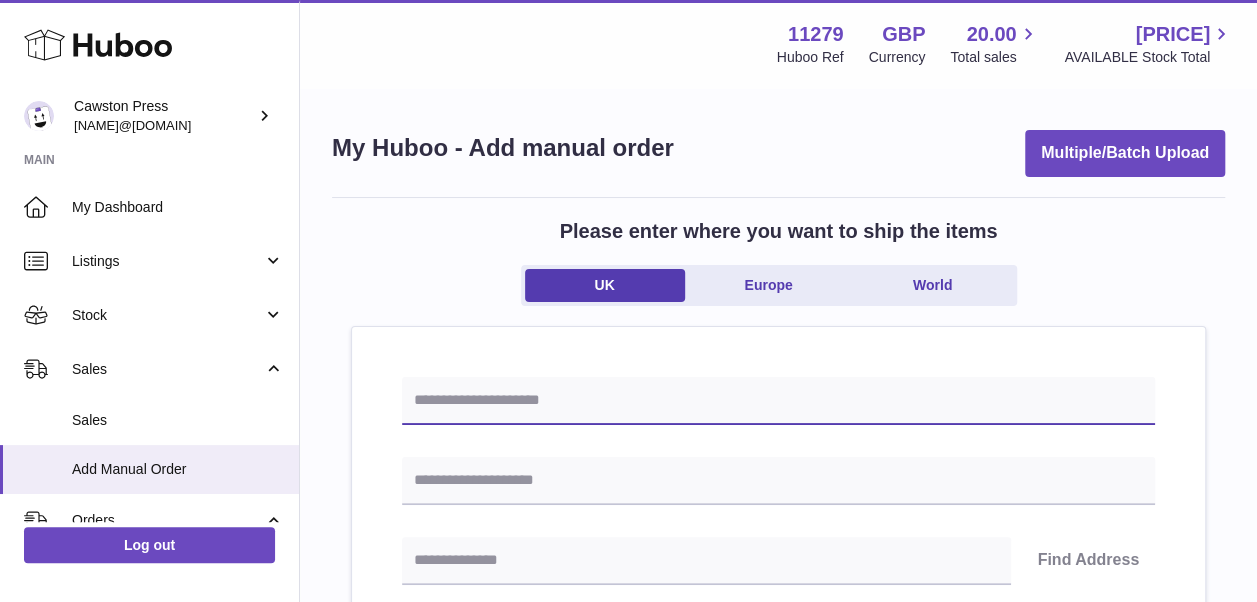 click at bounding box center [778, 401] 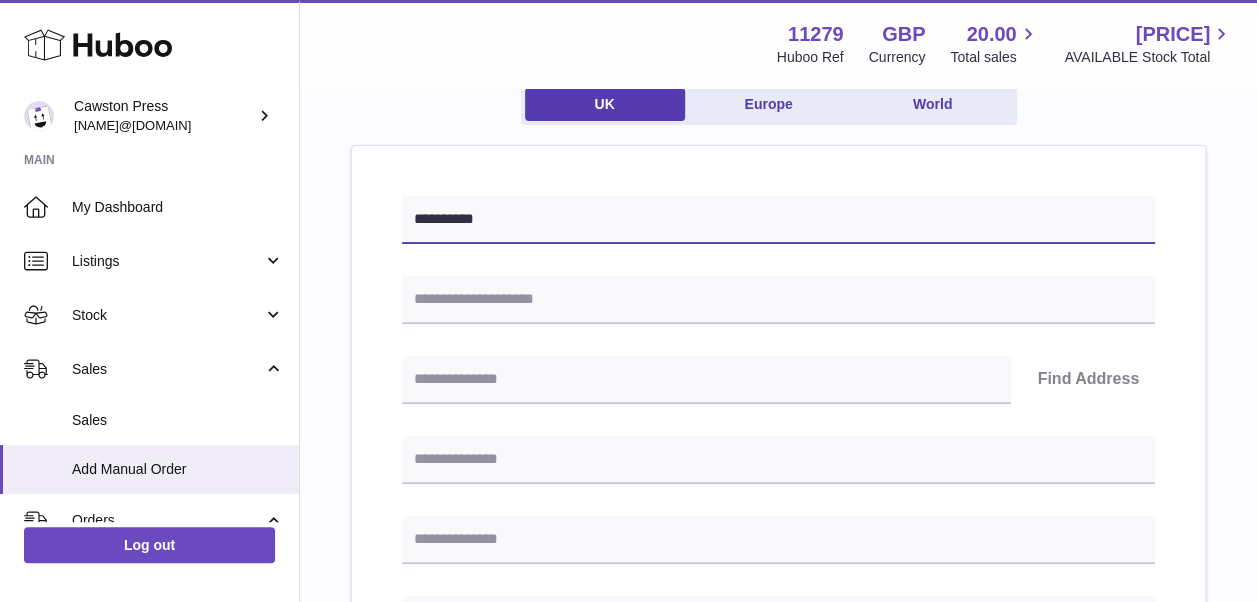 scroll, scrollTop: 189, scrollLeft: 0, axis: vertical 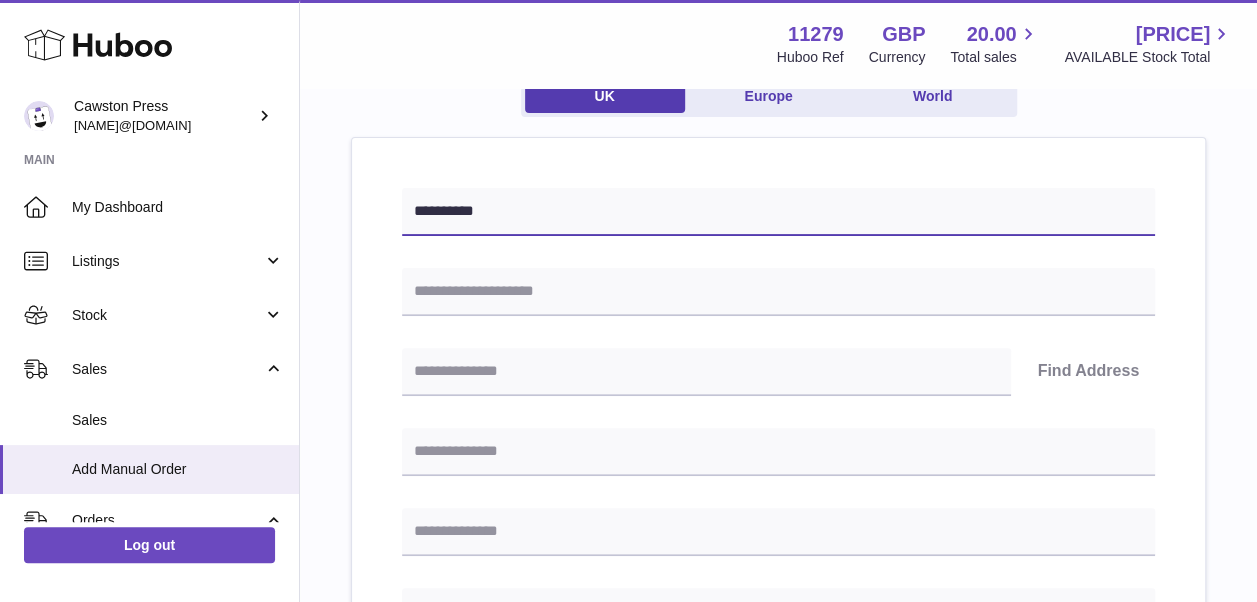 type on "**********" 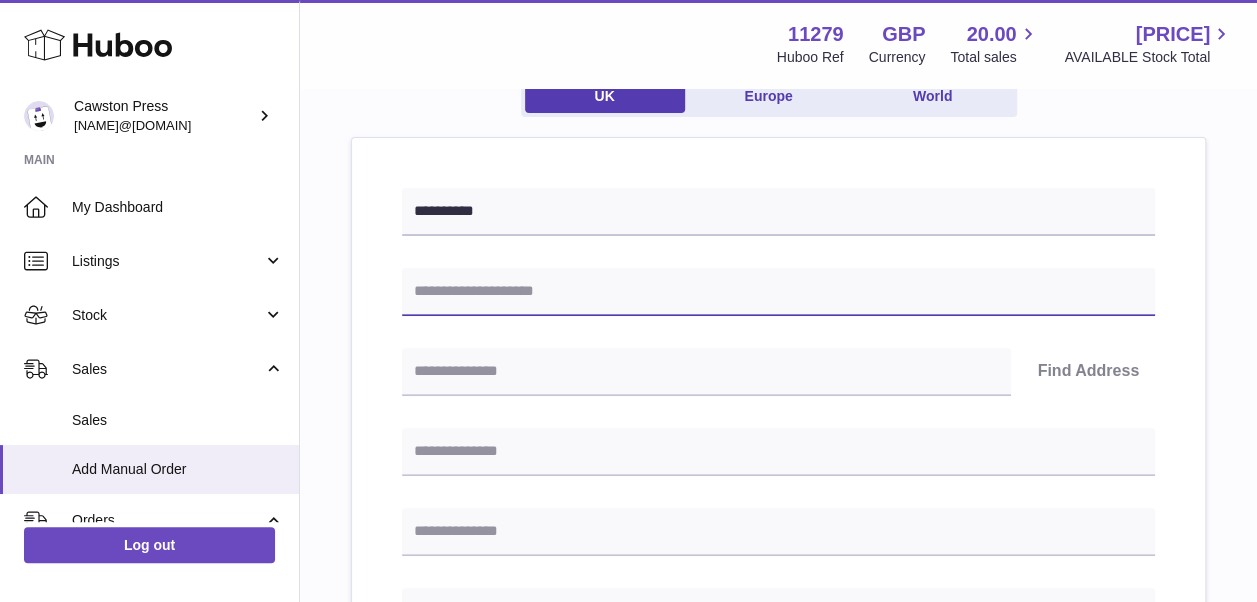 click at bounding box center [778, 292] 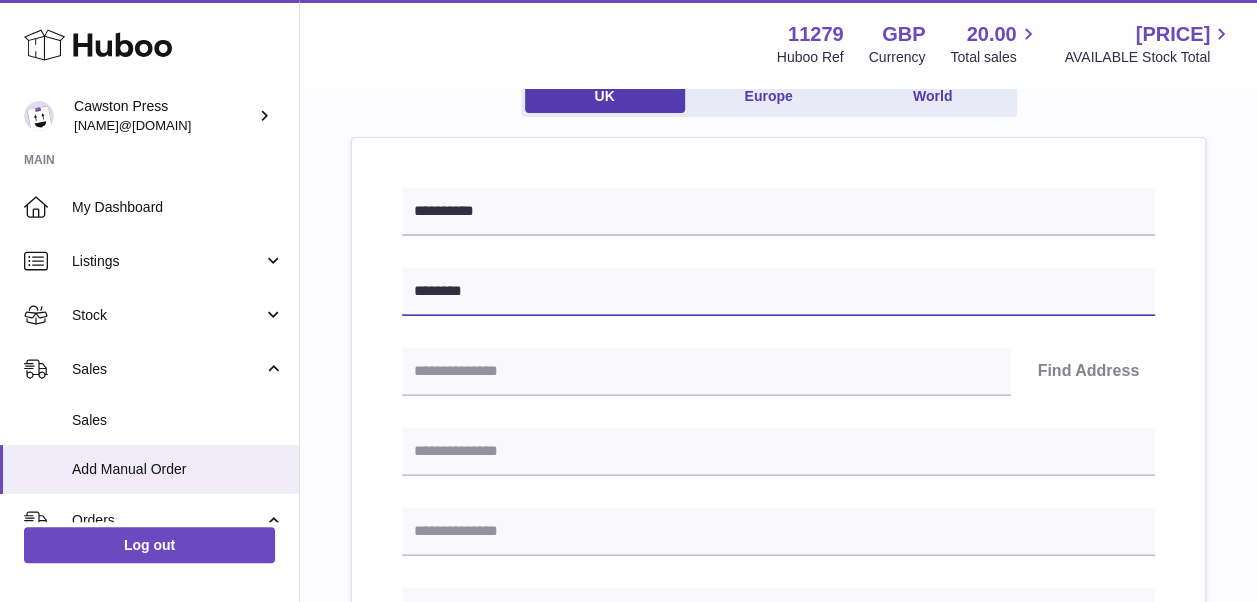 type on "**********" 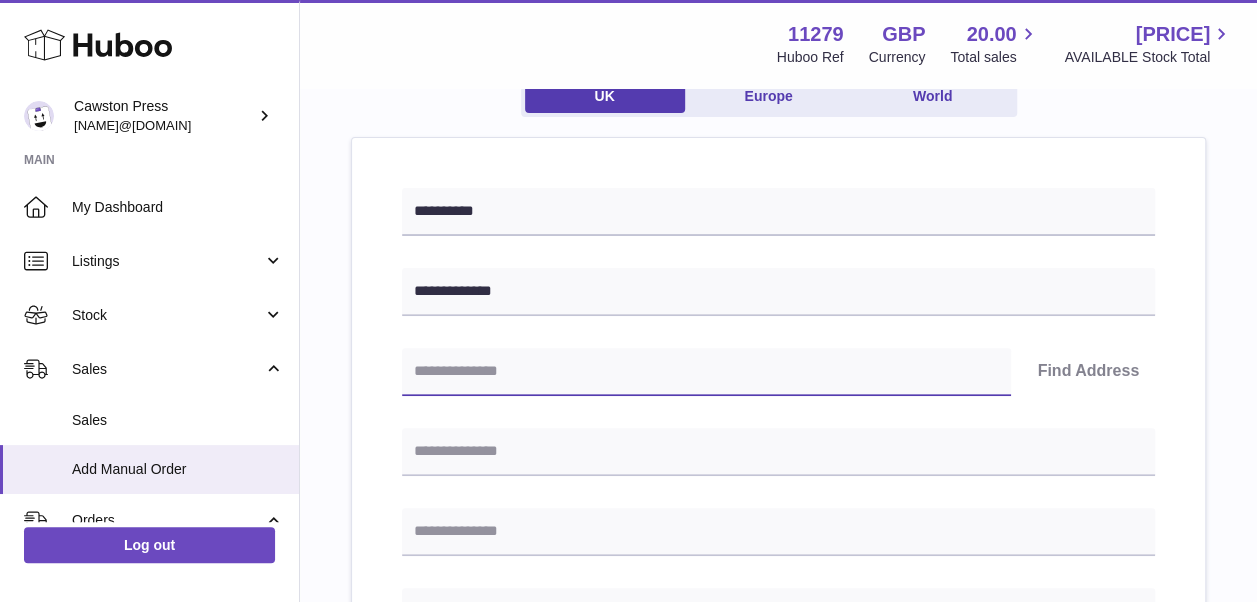 paste on "*******" 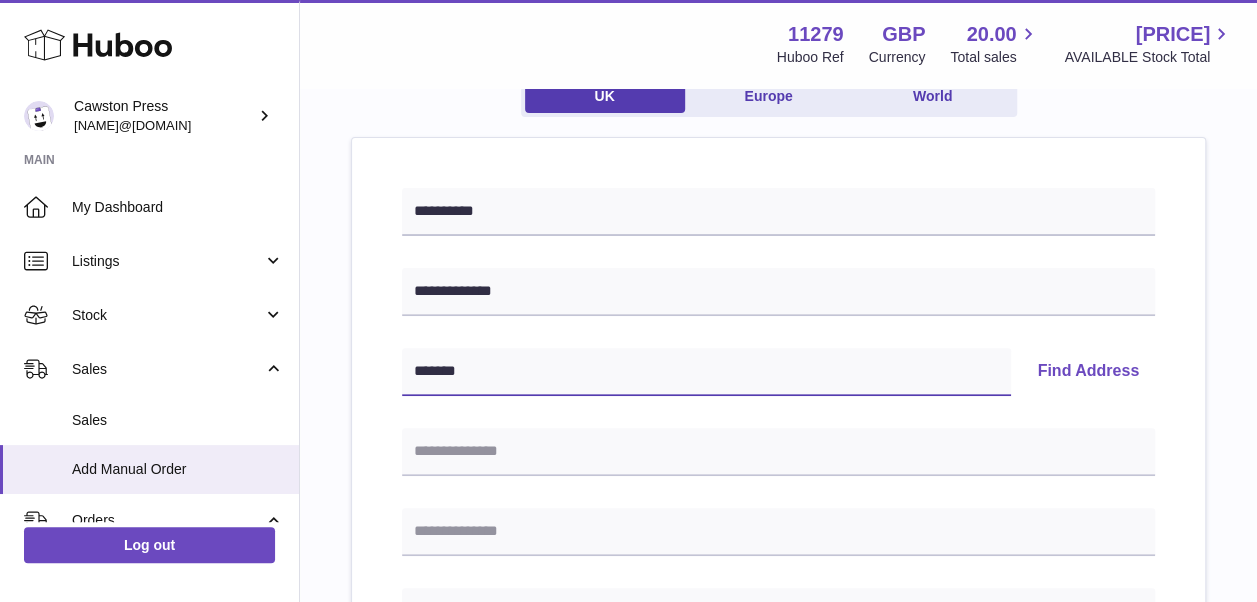 type on "*******" 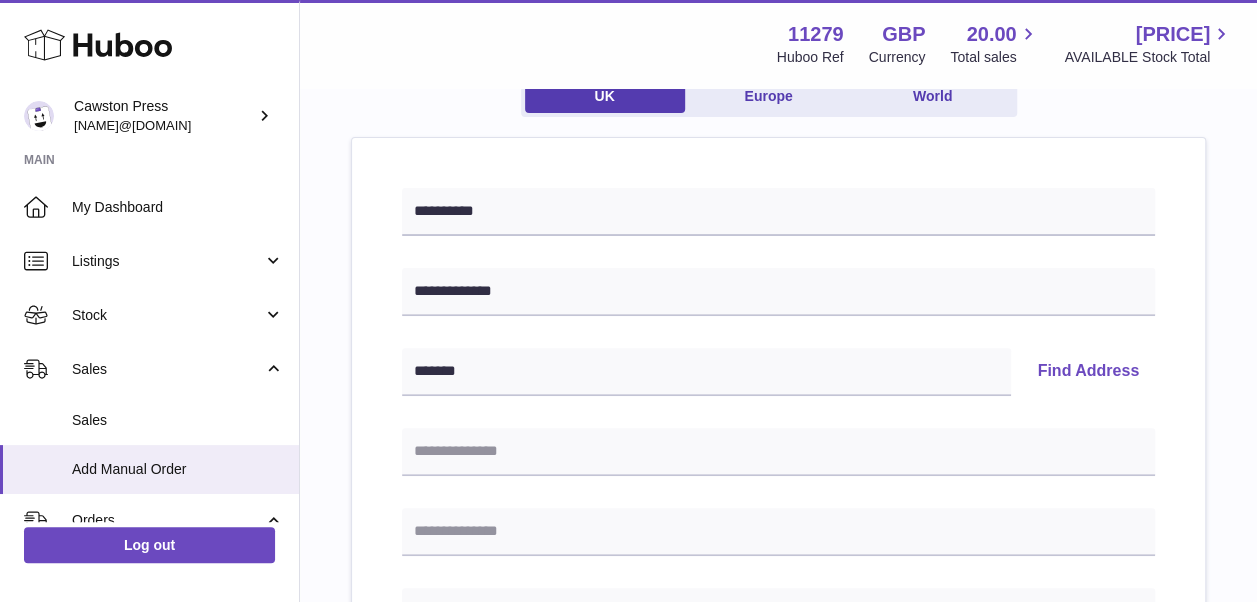 click on "Find Address" at bounding box center (1088, 372) 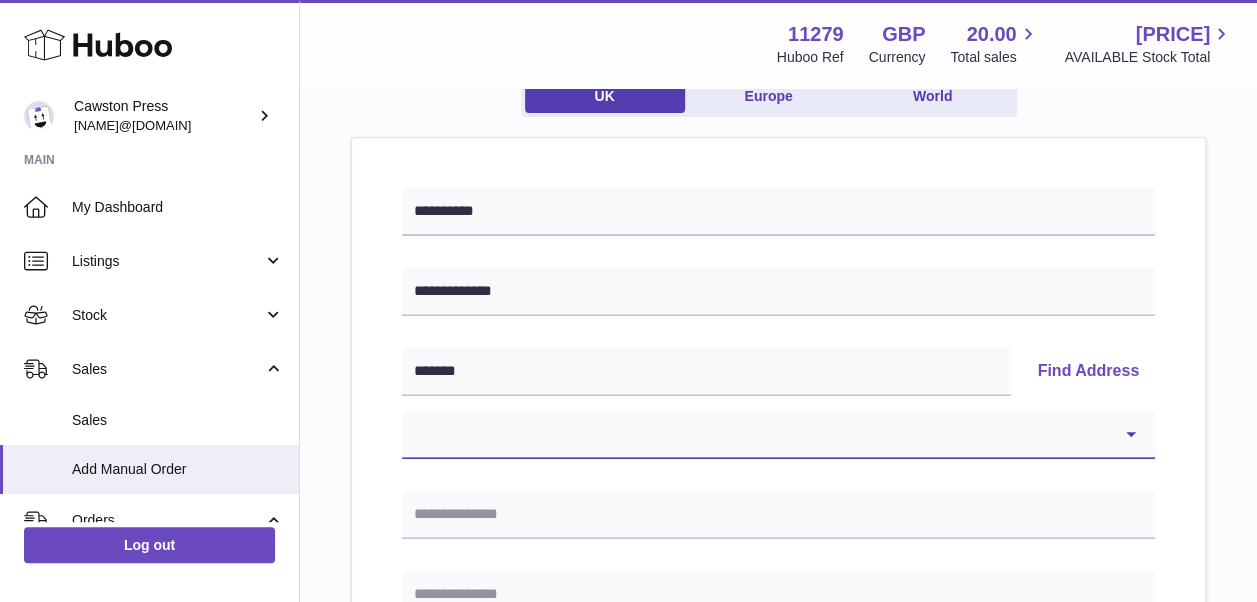 click on "**********" at bounding box center (778, 435) 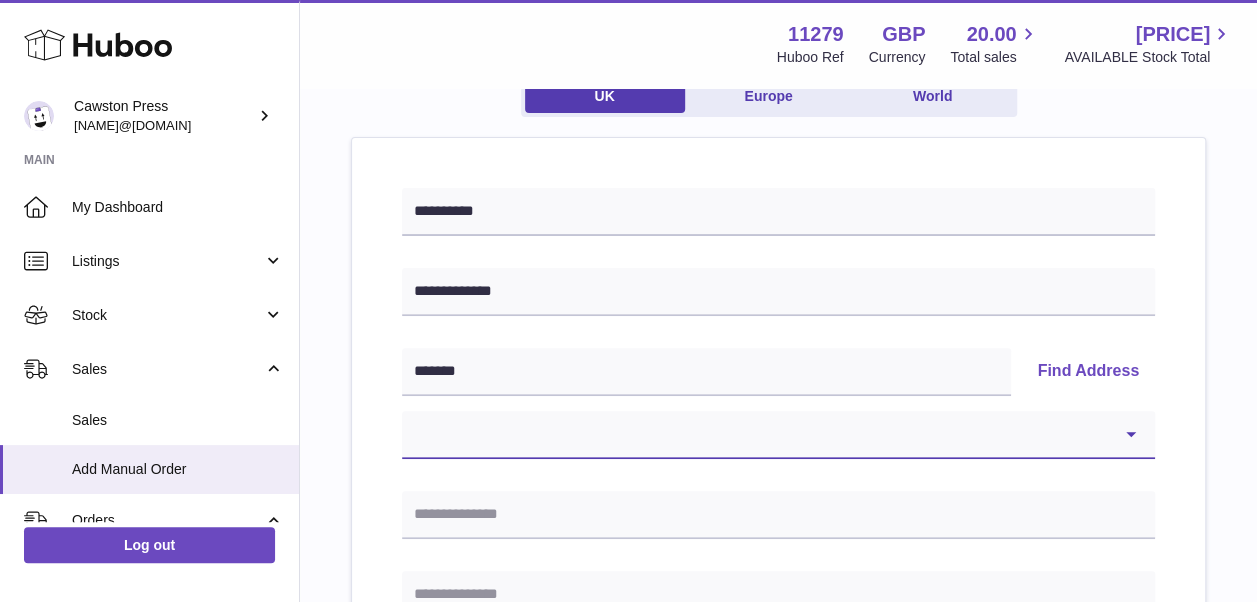 select on "*" 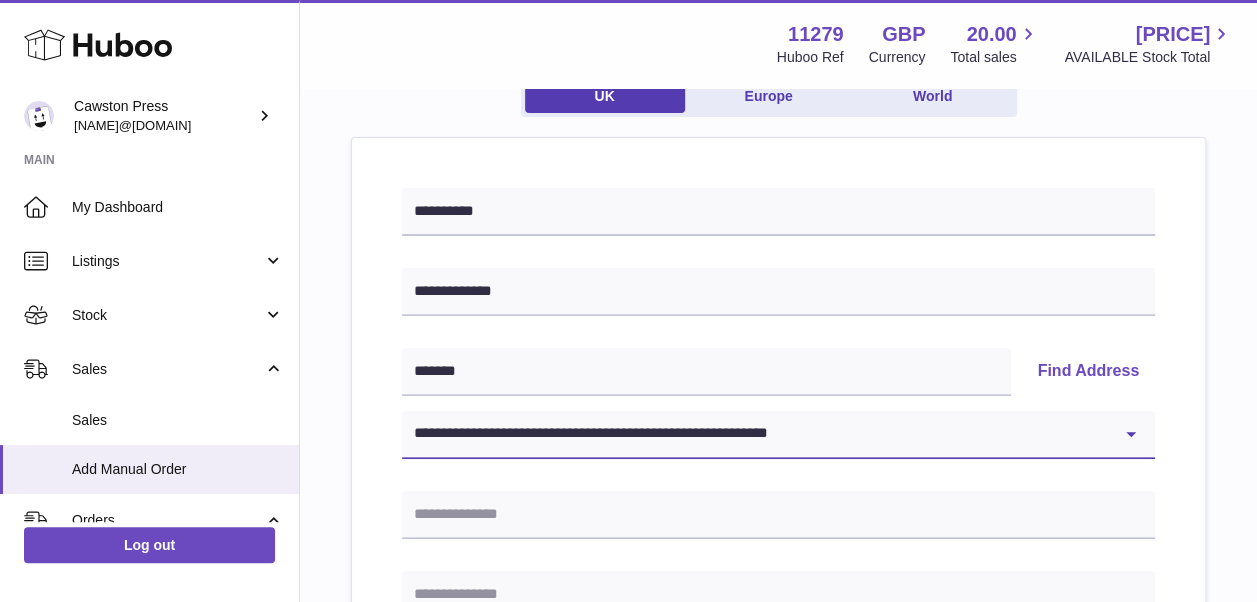 click on "**********" at bounding box center (778, 435) 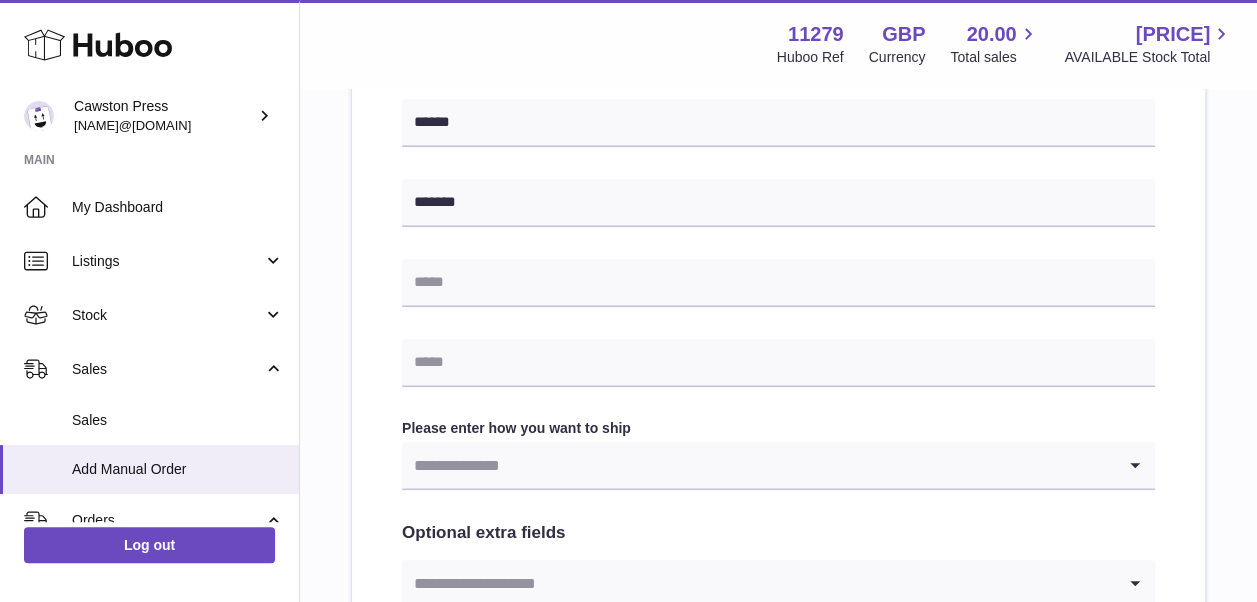 scroll, scrollTop: 835, scrollLeft: 0, axis: vertical 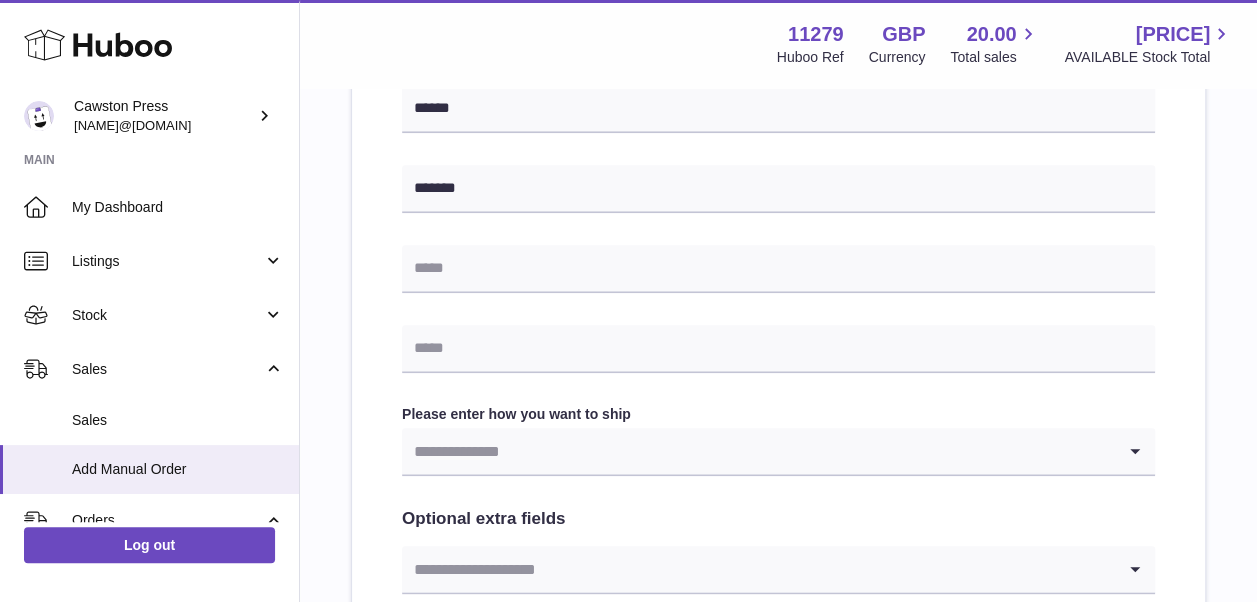 click 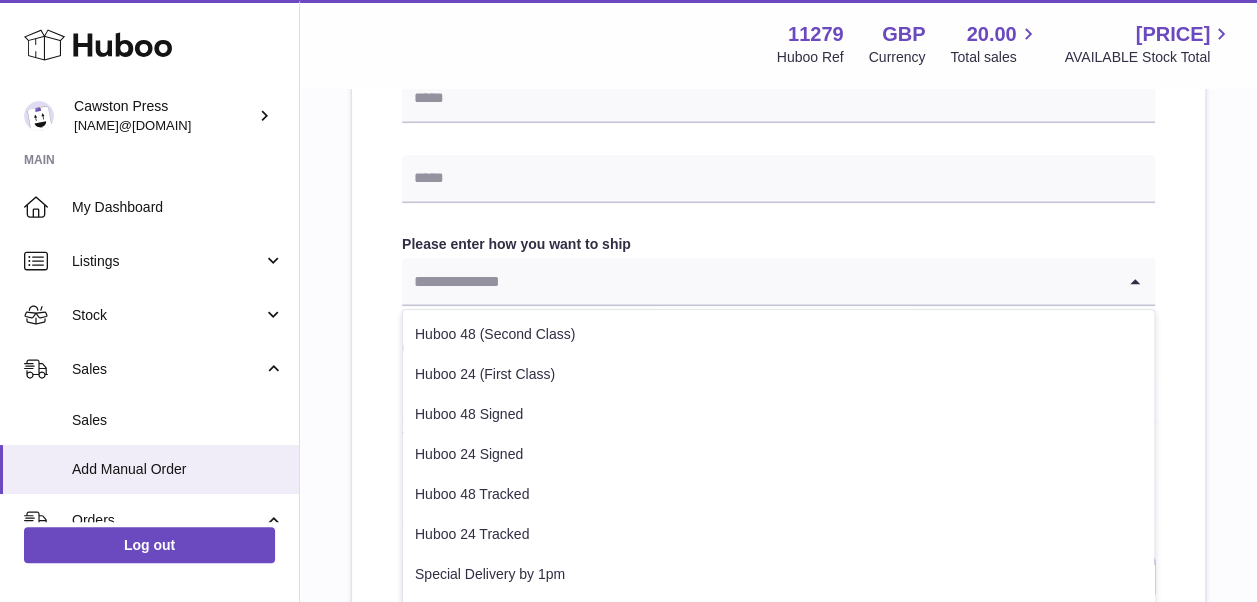 scroll, scrollTop: 1007, scrollLeft: 0, axis: vertical 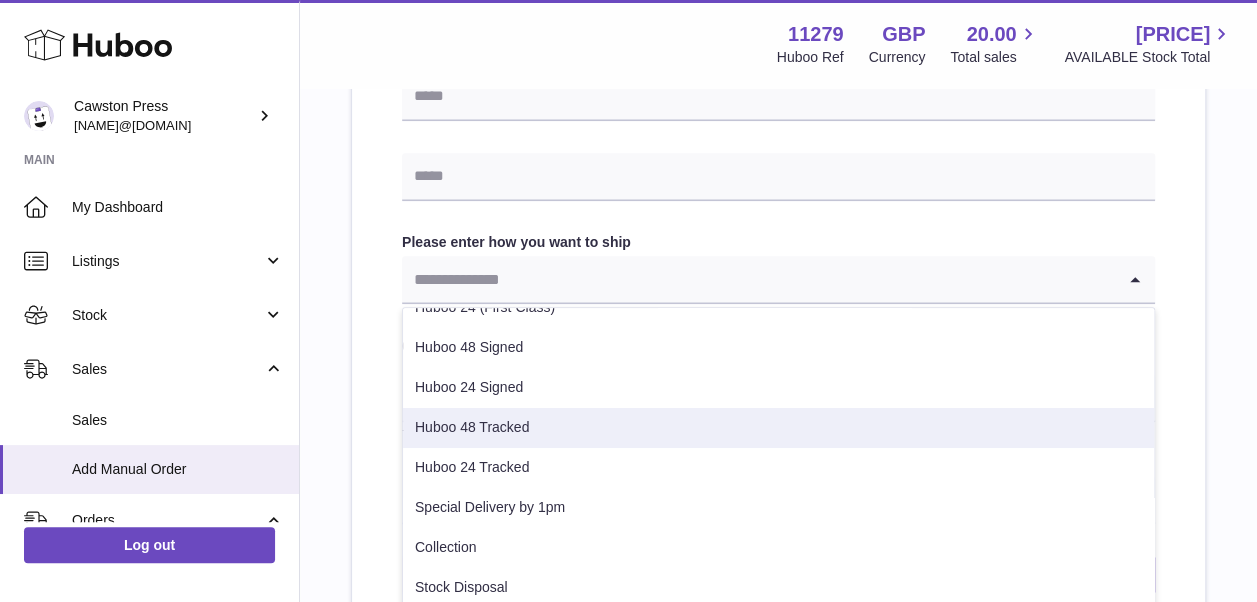 click on "Huboo 48 Tracked" at bounding box center [778, 428] 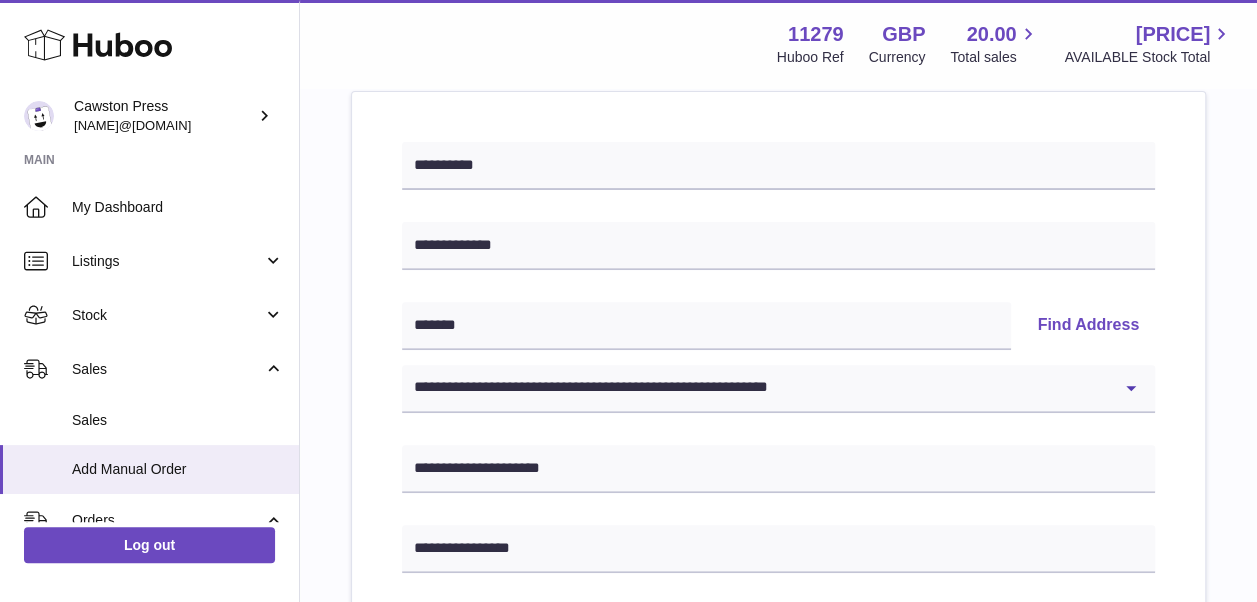 scroll, scrollTop: 234, scrollLeft: 0, axis: vertical 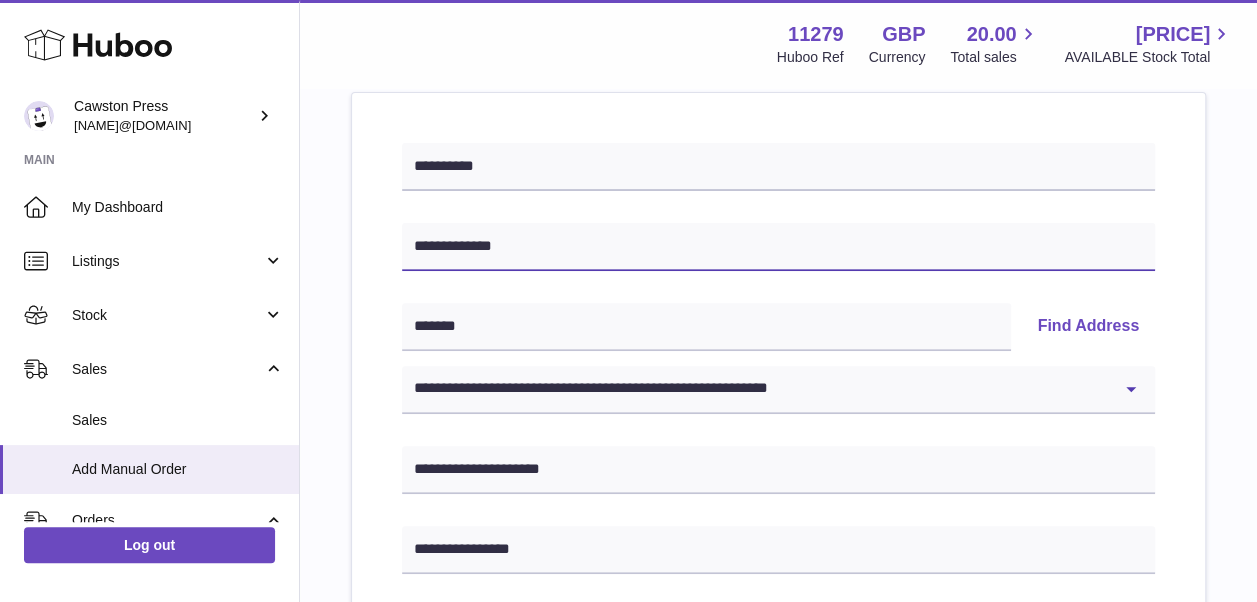 click on "**********" at bounding box center (778, 247) 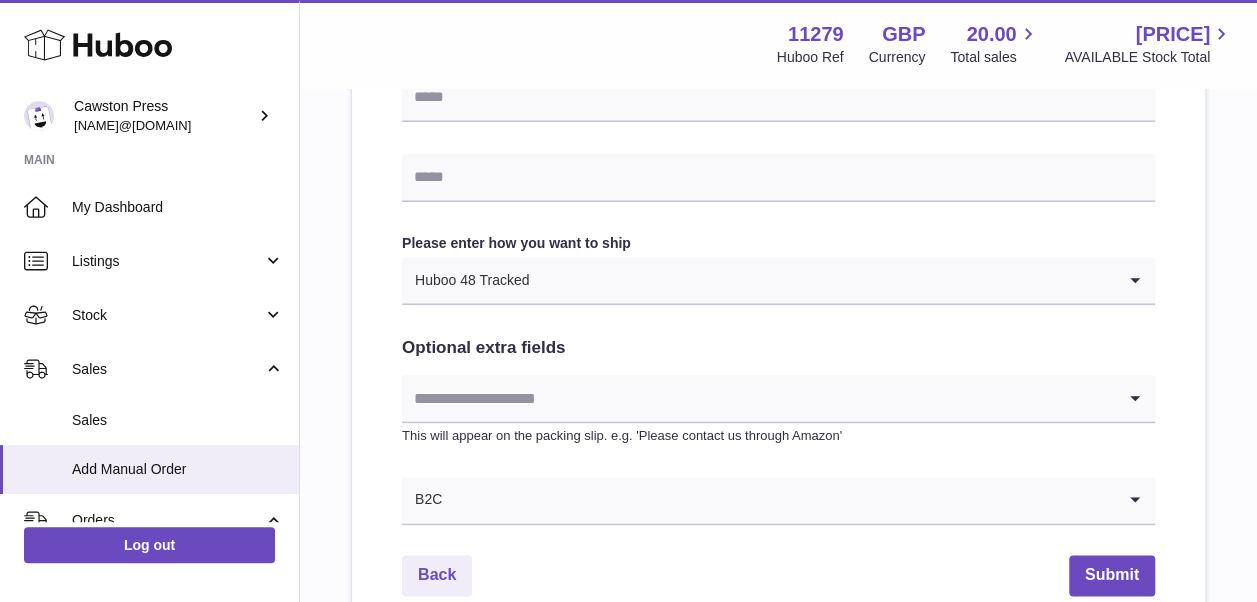 scroll, scrollTop: 1207, scrollLeft: 0, axis: vertical 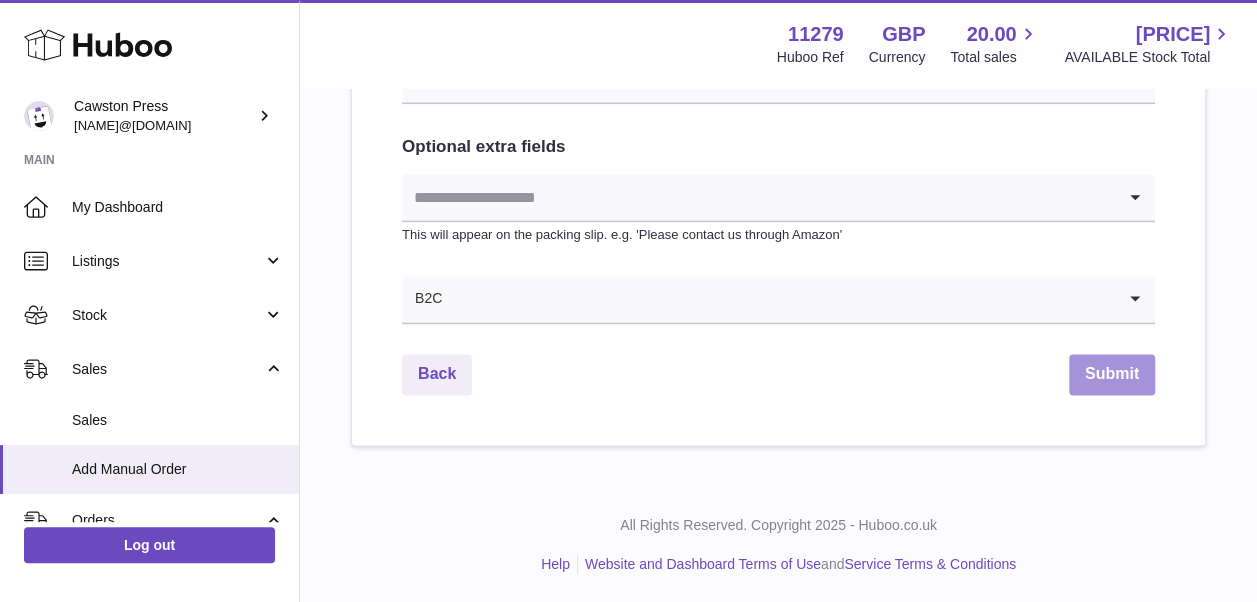 type on "**********" 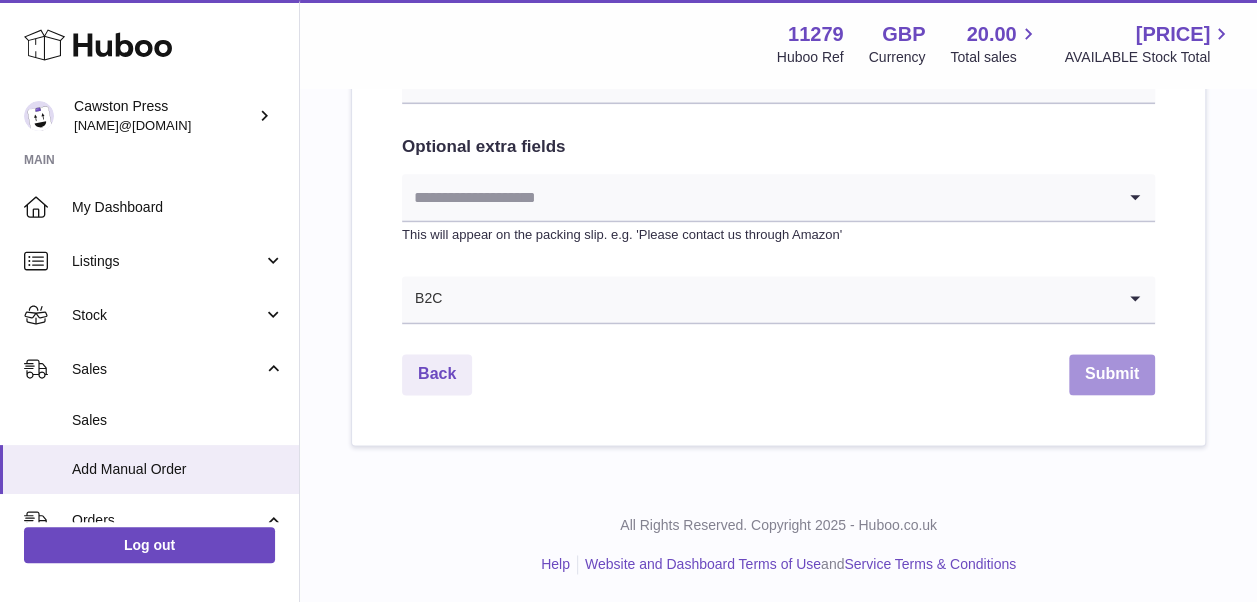 click on "Submit" at bounding box center [1112, 374] 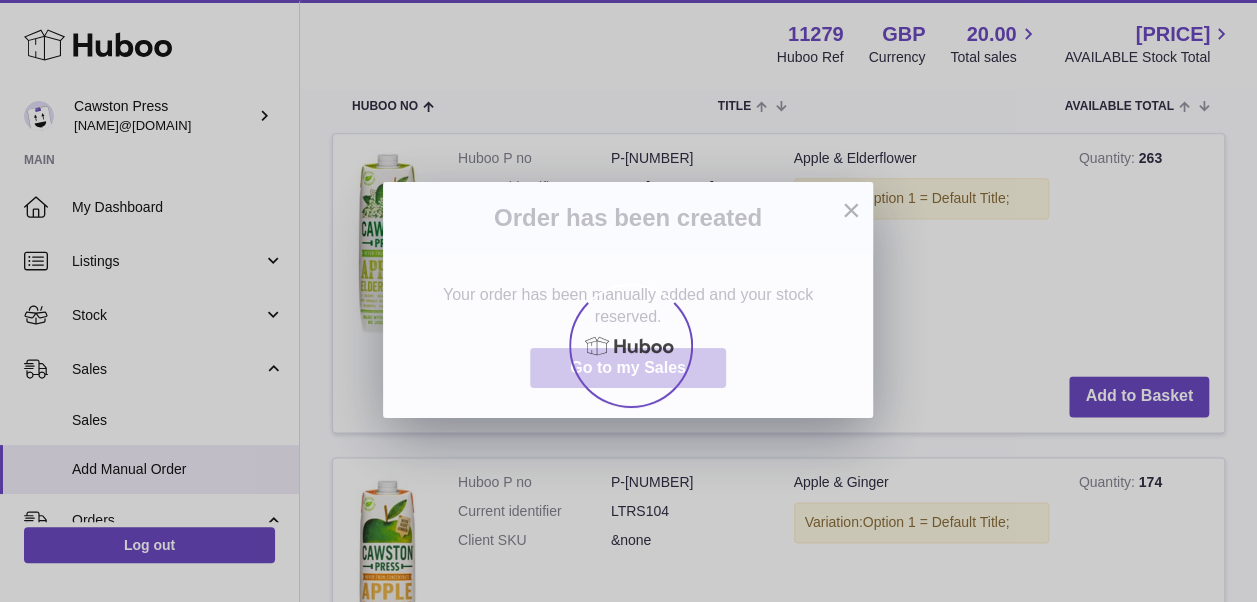 scroll, scrollTop: 0, scrollLeft: 0, axis: both 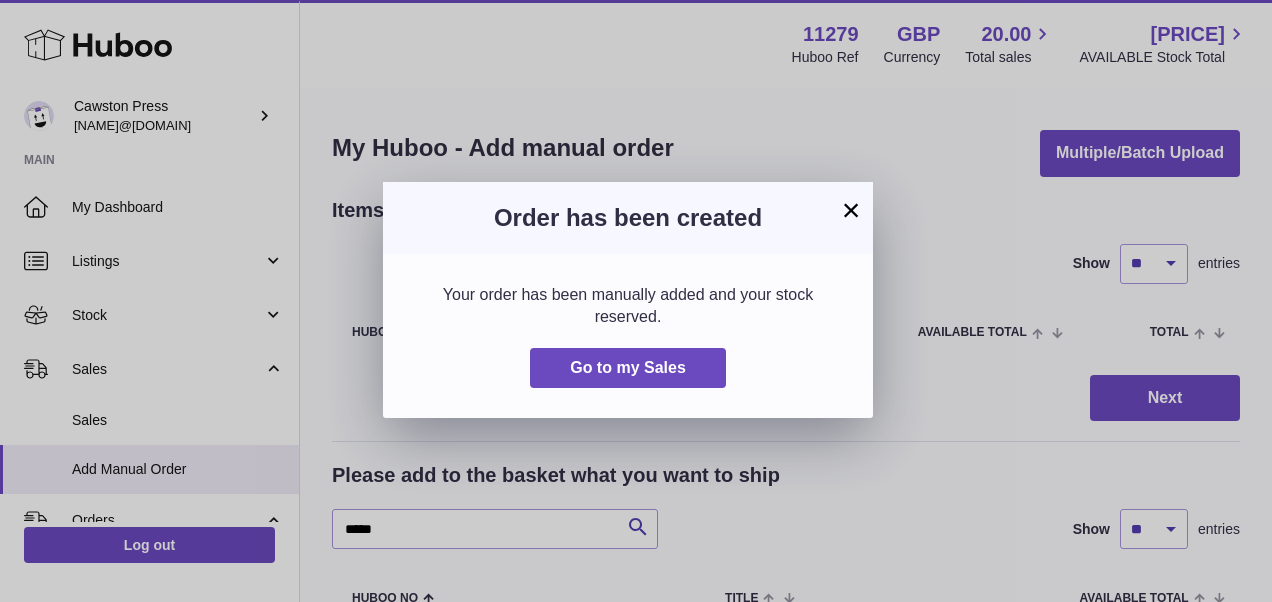 click on "×" at bounding box center (851, 210) 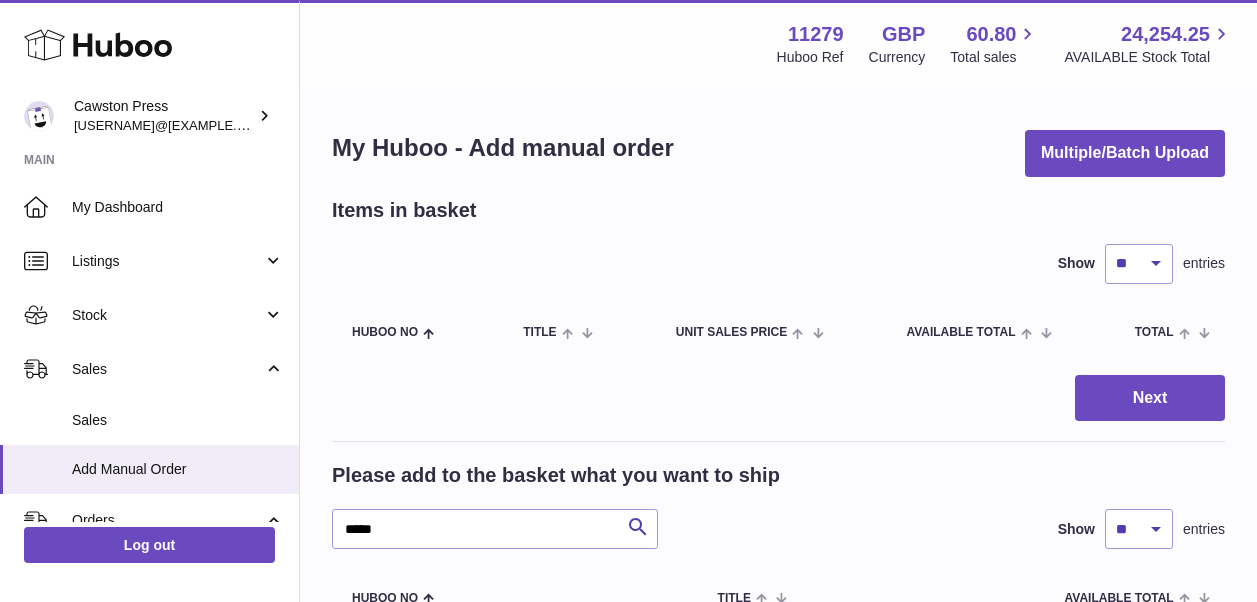 scroll, scrollTop: 465, scrollLeft: 0, axis: vertical 